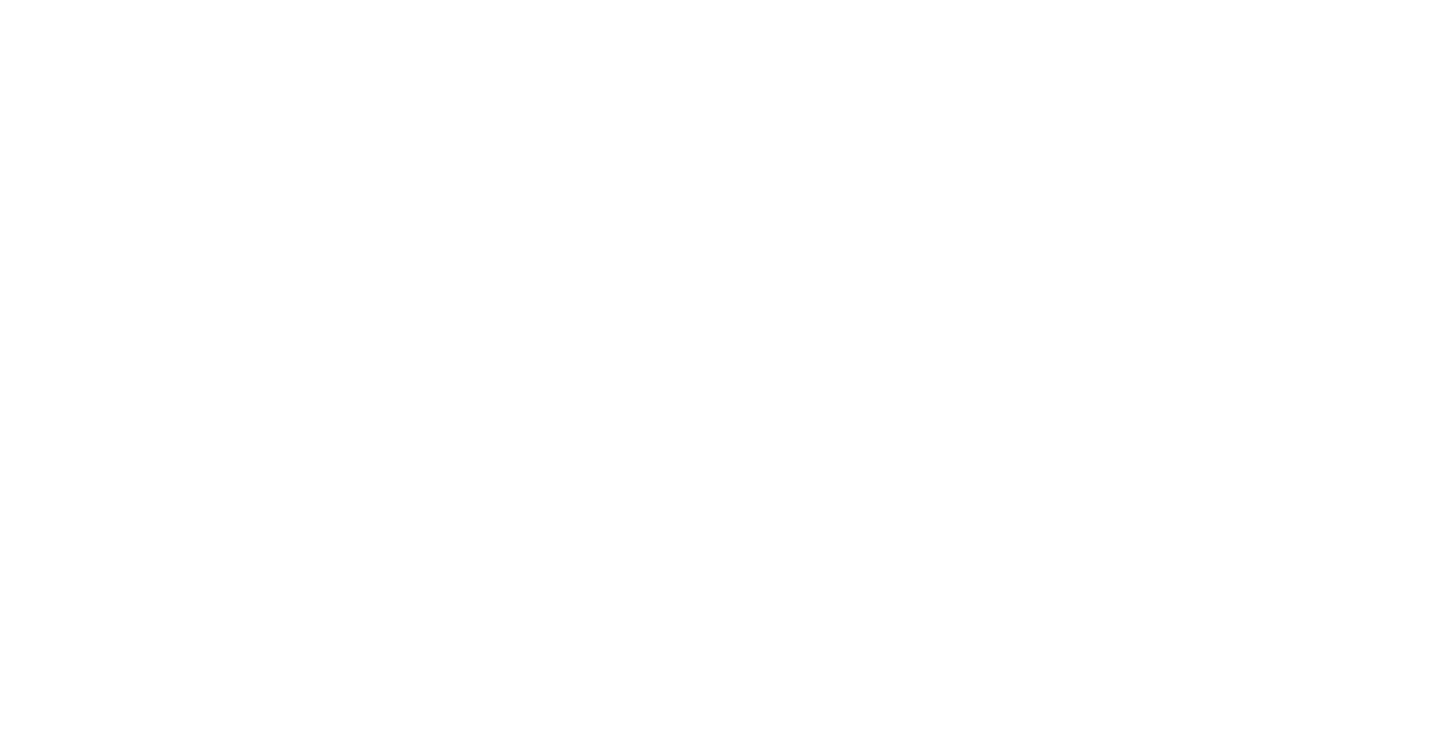 scroll, scrollTop: 0, scrollLeft: 0, axis: both 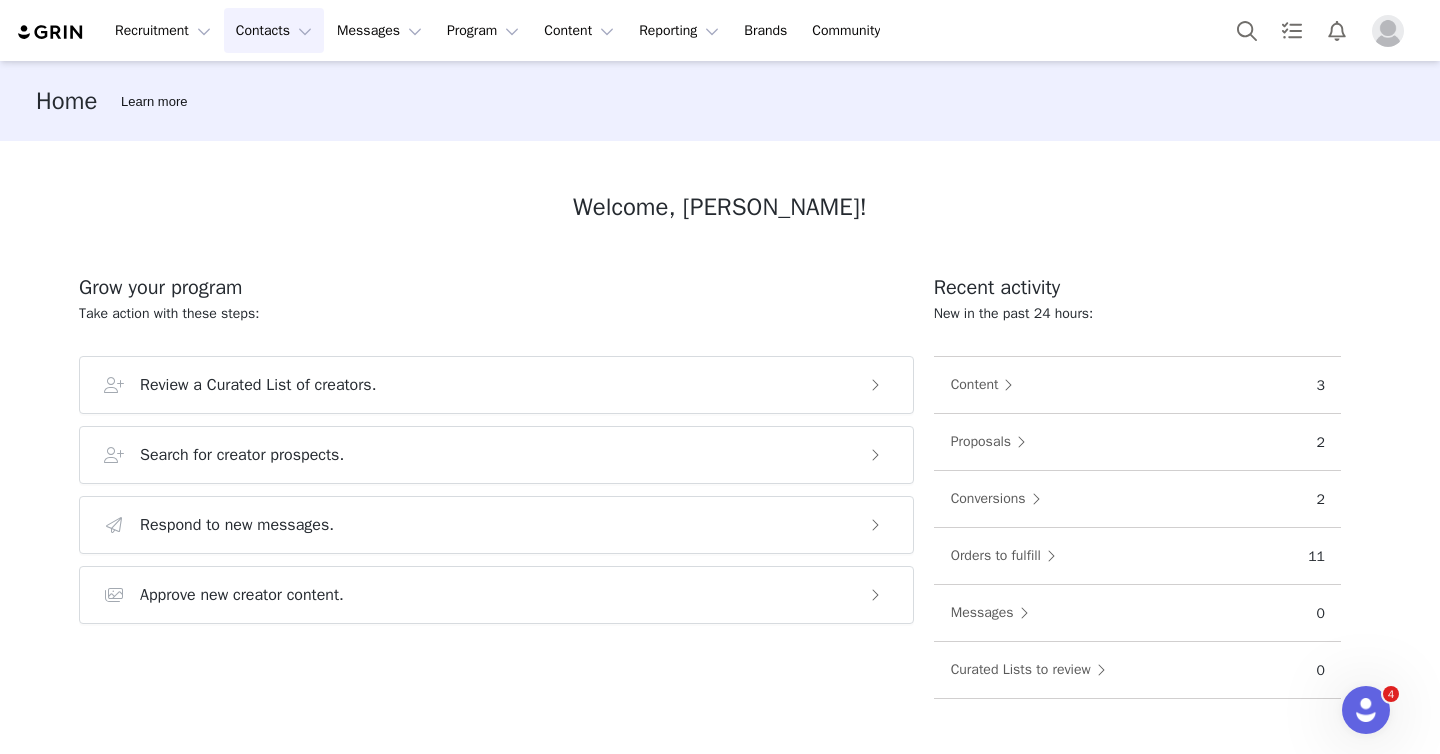 click on "Contacts Contacts" at bounding box center [274, 30] 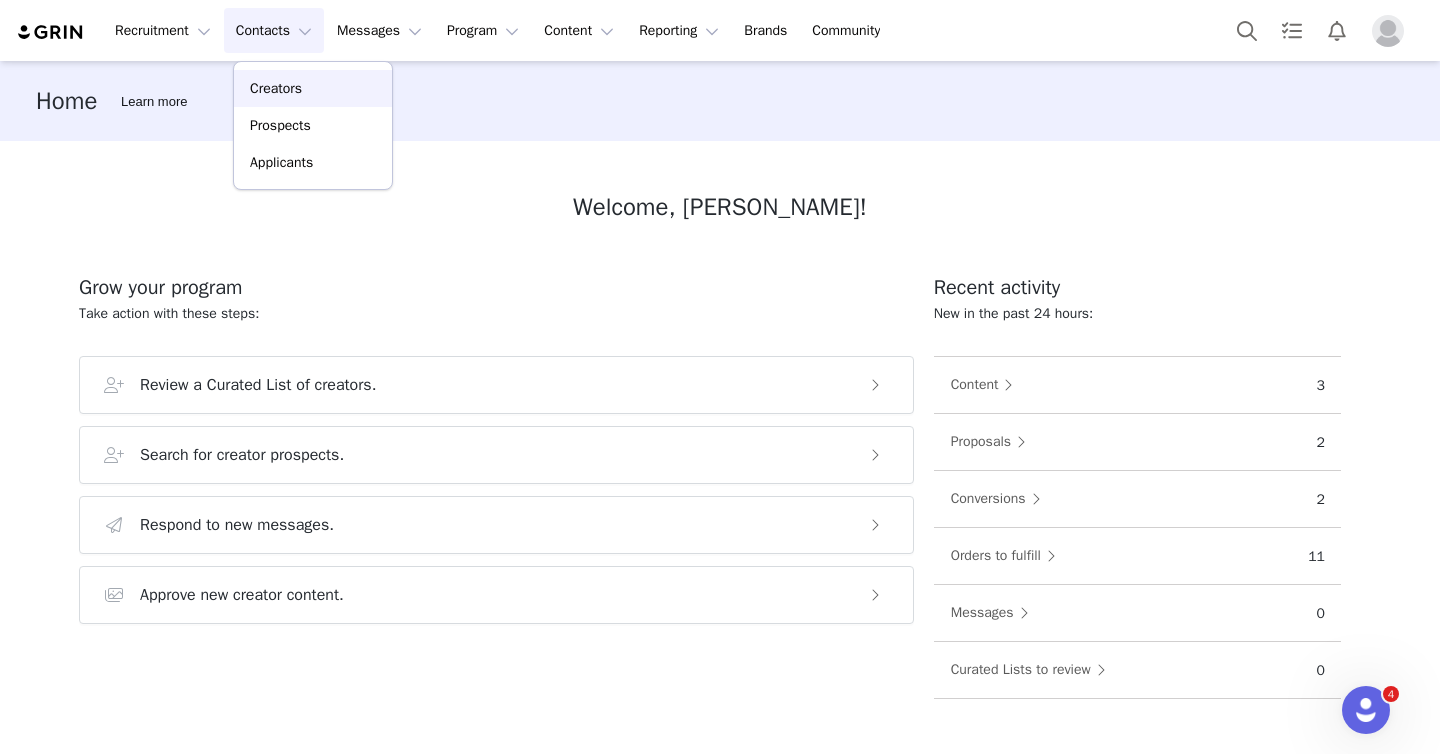 click on "Creators" at bounding box center (276, 88) 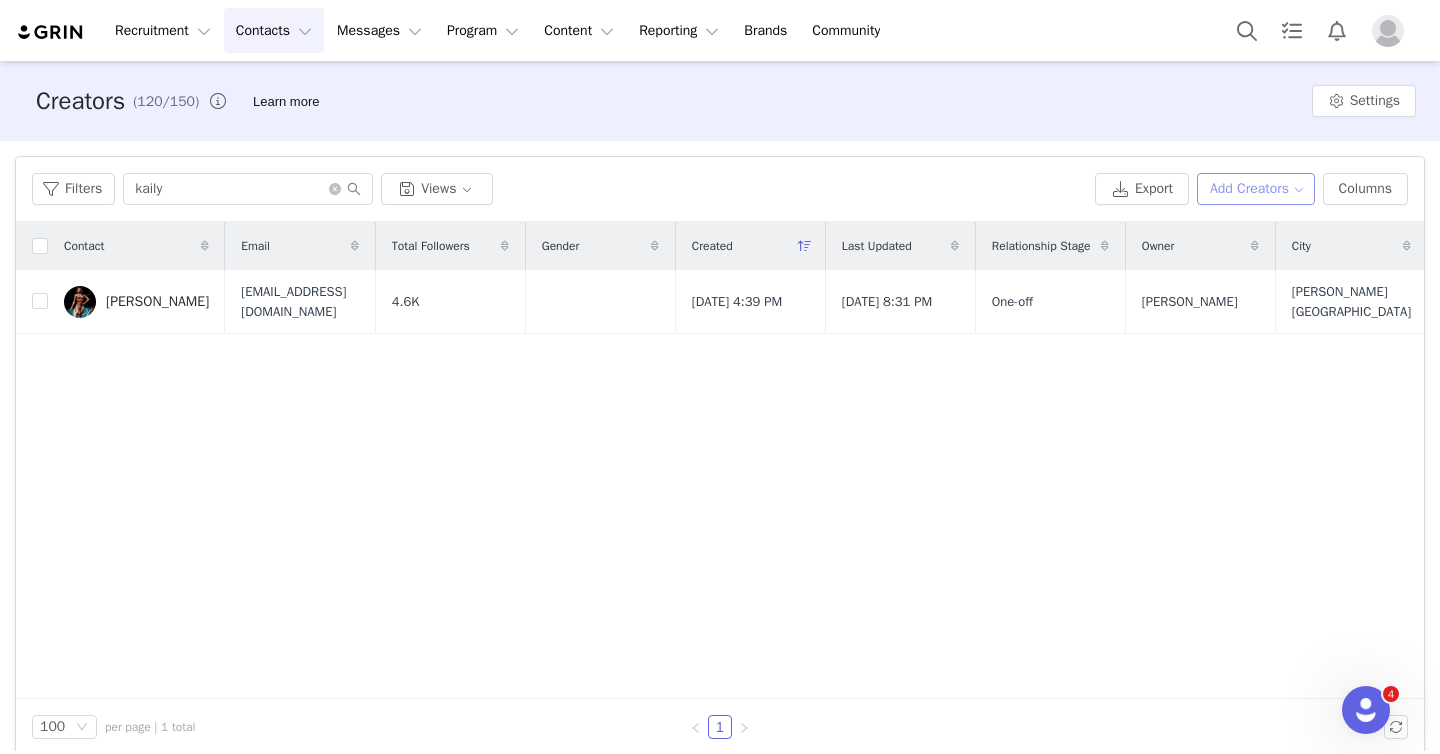 click on "Add Creators" at bounding box center (1256, 189) 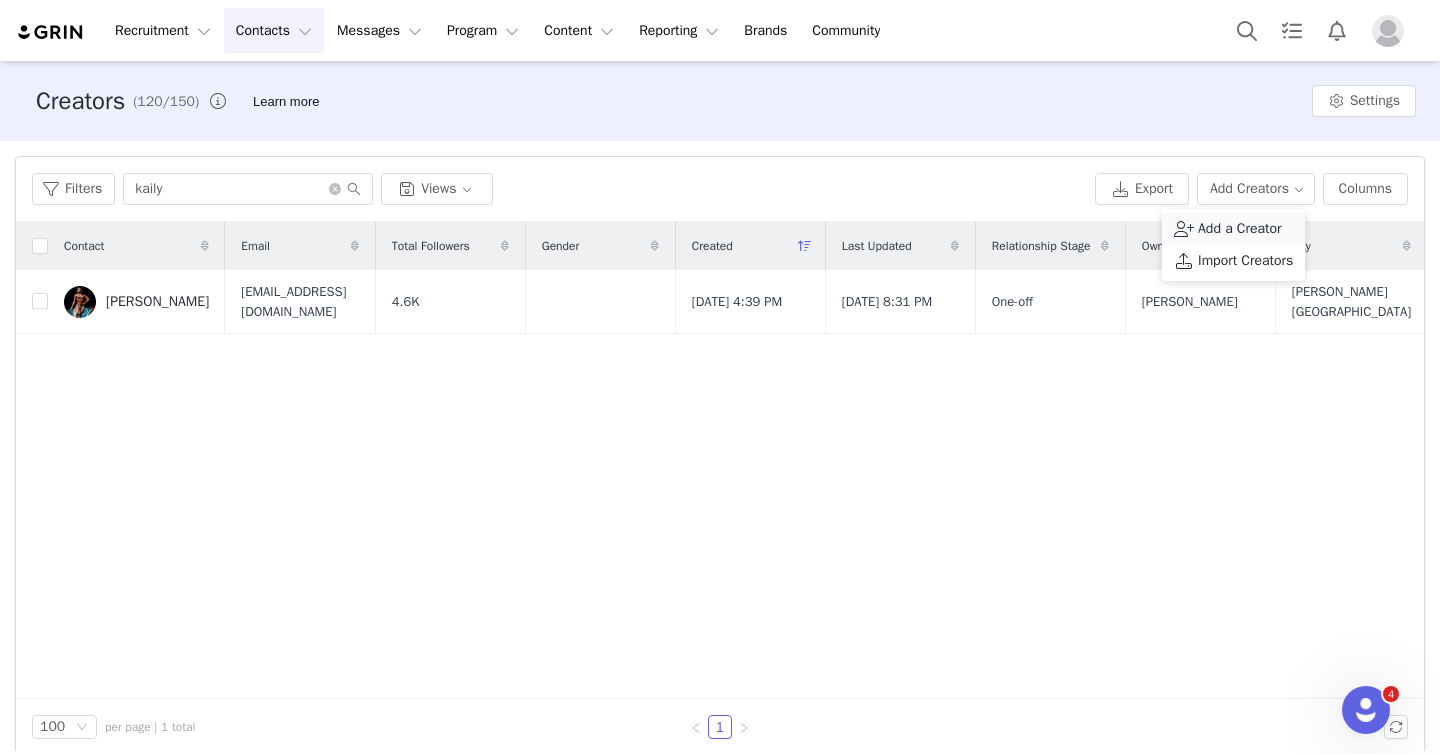 click on "Add a Creator" at bounding box center [1240, 229] 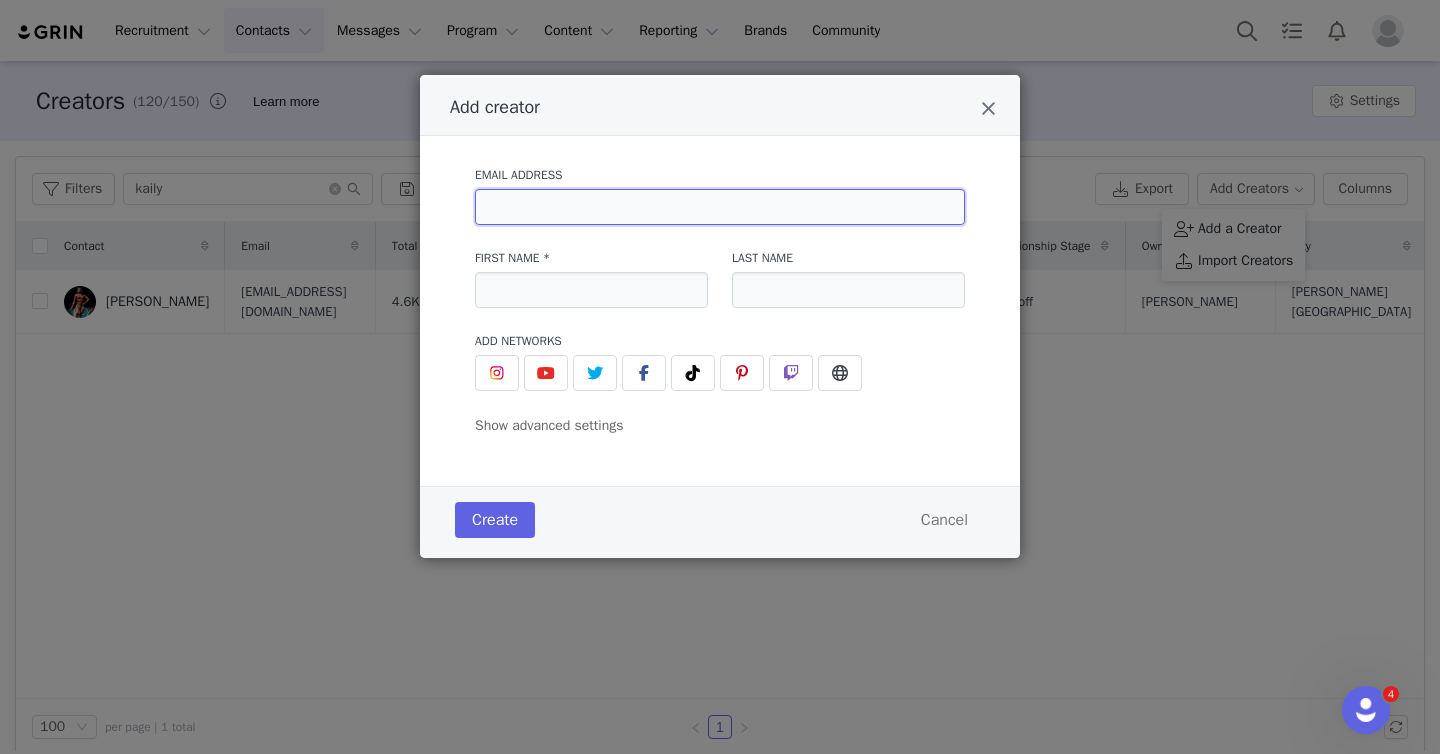 click at bounding box center [720, 207] 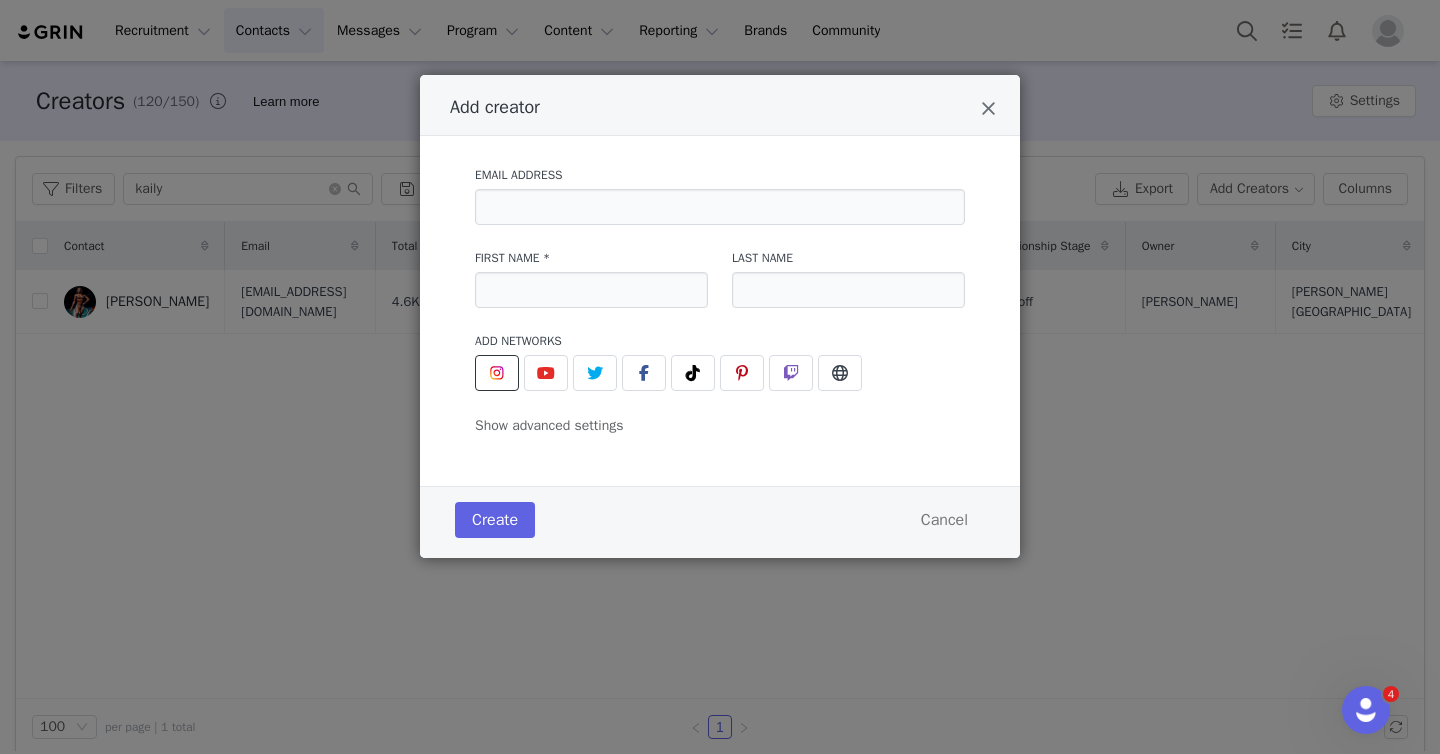 click at bounding box center (497, 373) 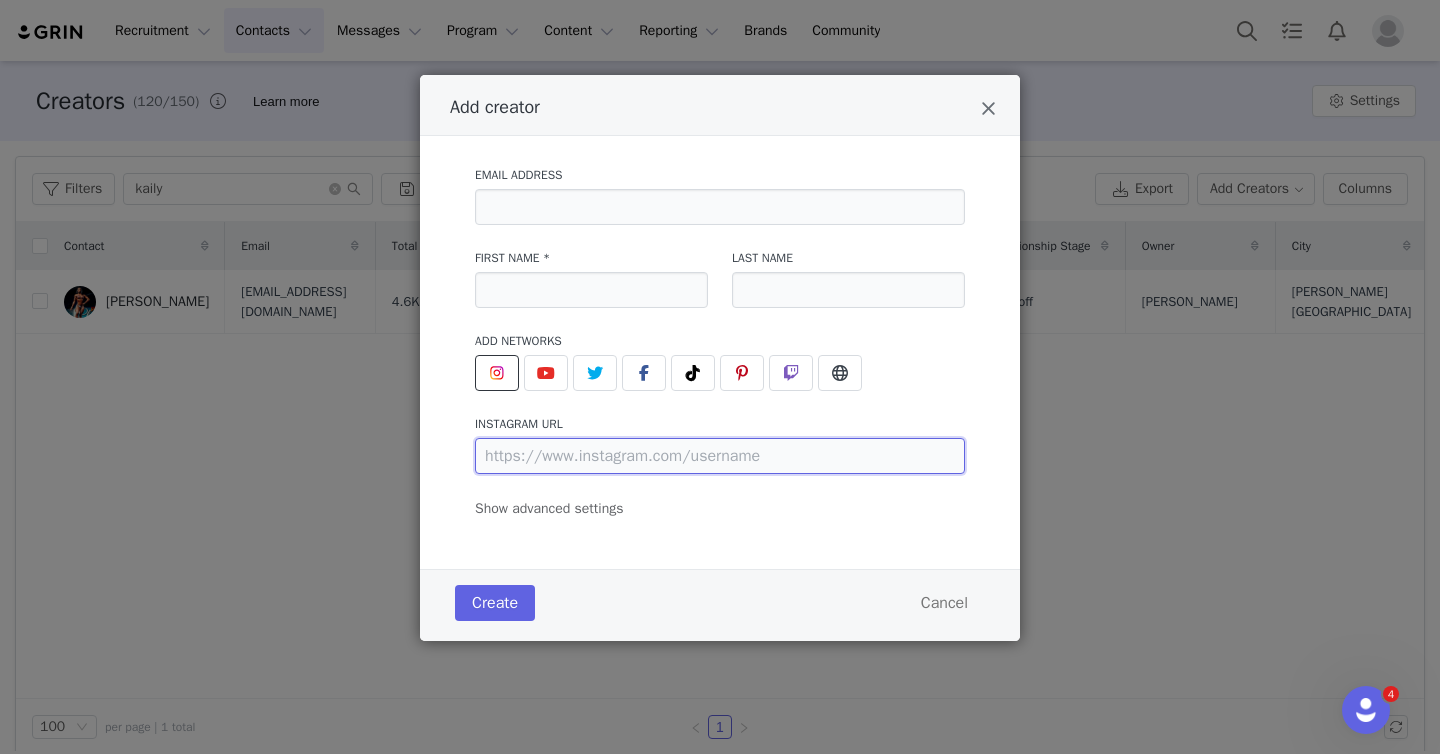 click at bounding box center [720, 456] 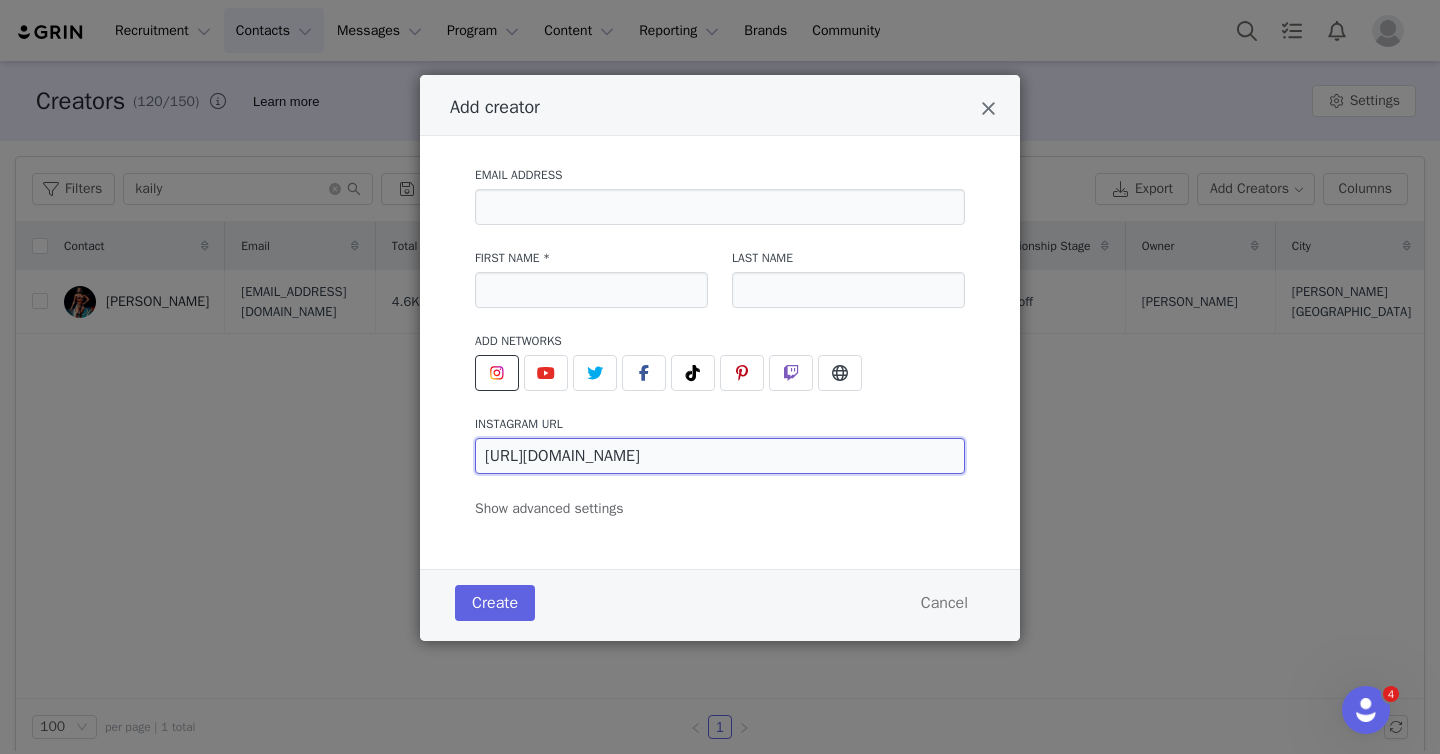 type on "[URL][DOMAIN_NAME]" 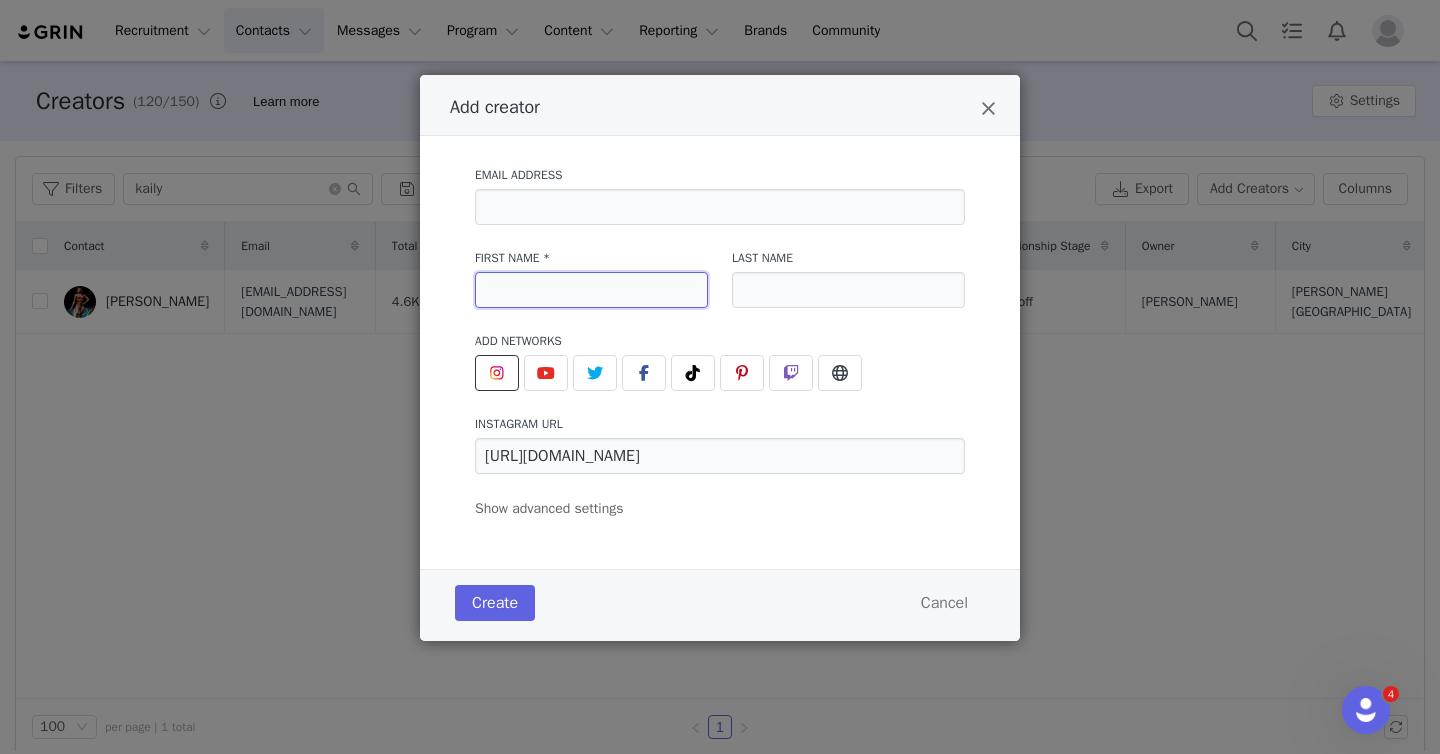 click at bounding box center [591, 290] 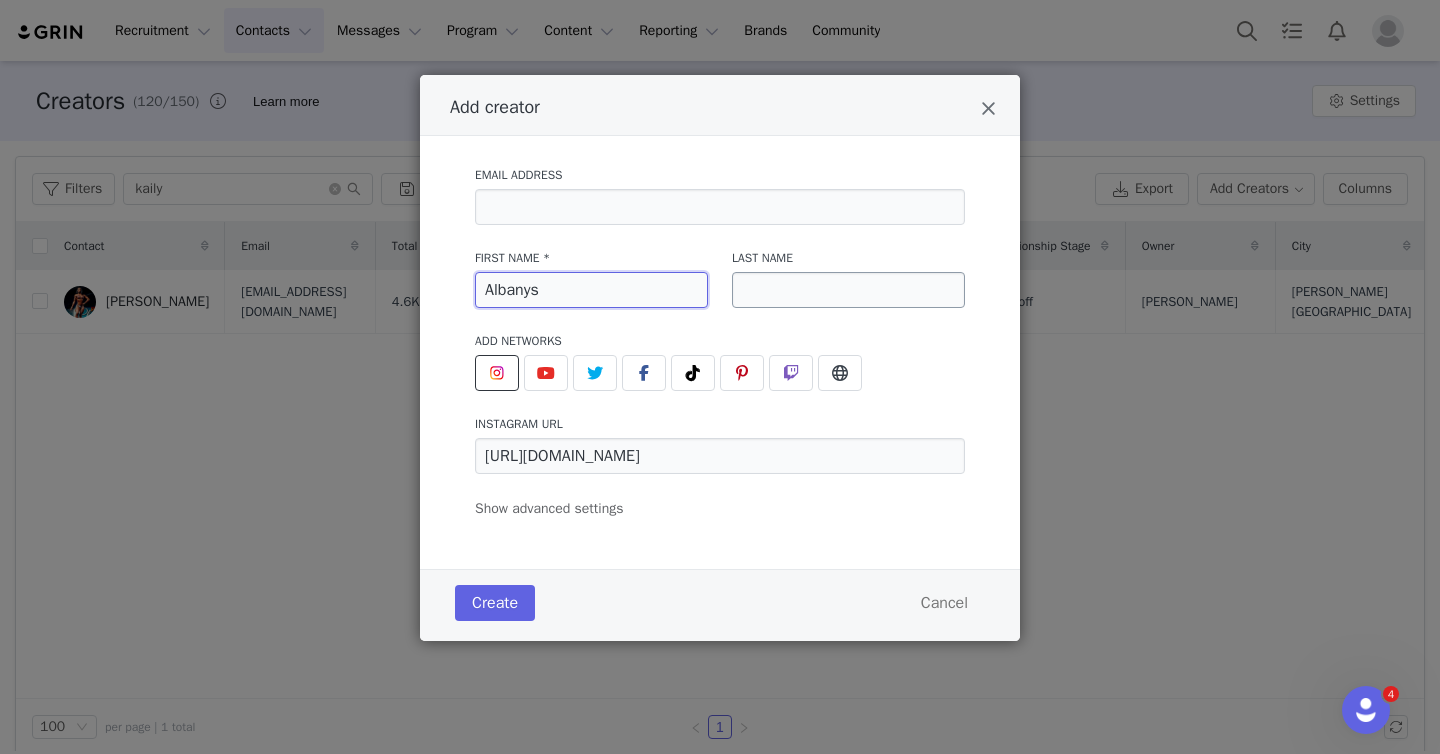 type on "Albanys" 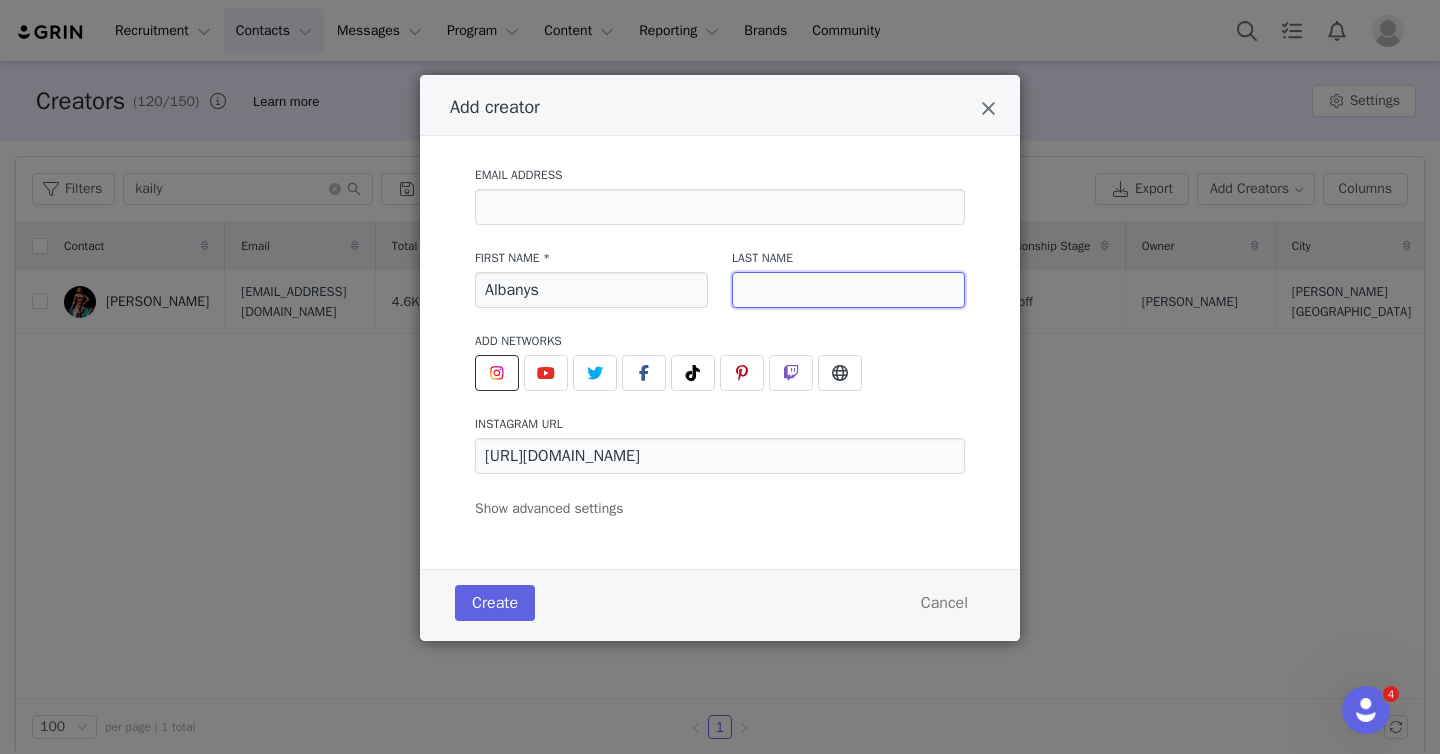 click at bounding box center (848, 290) 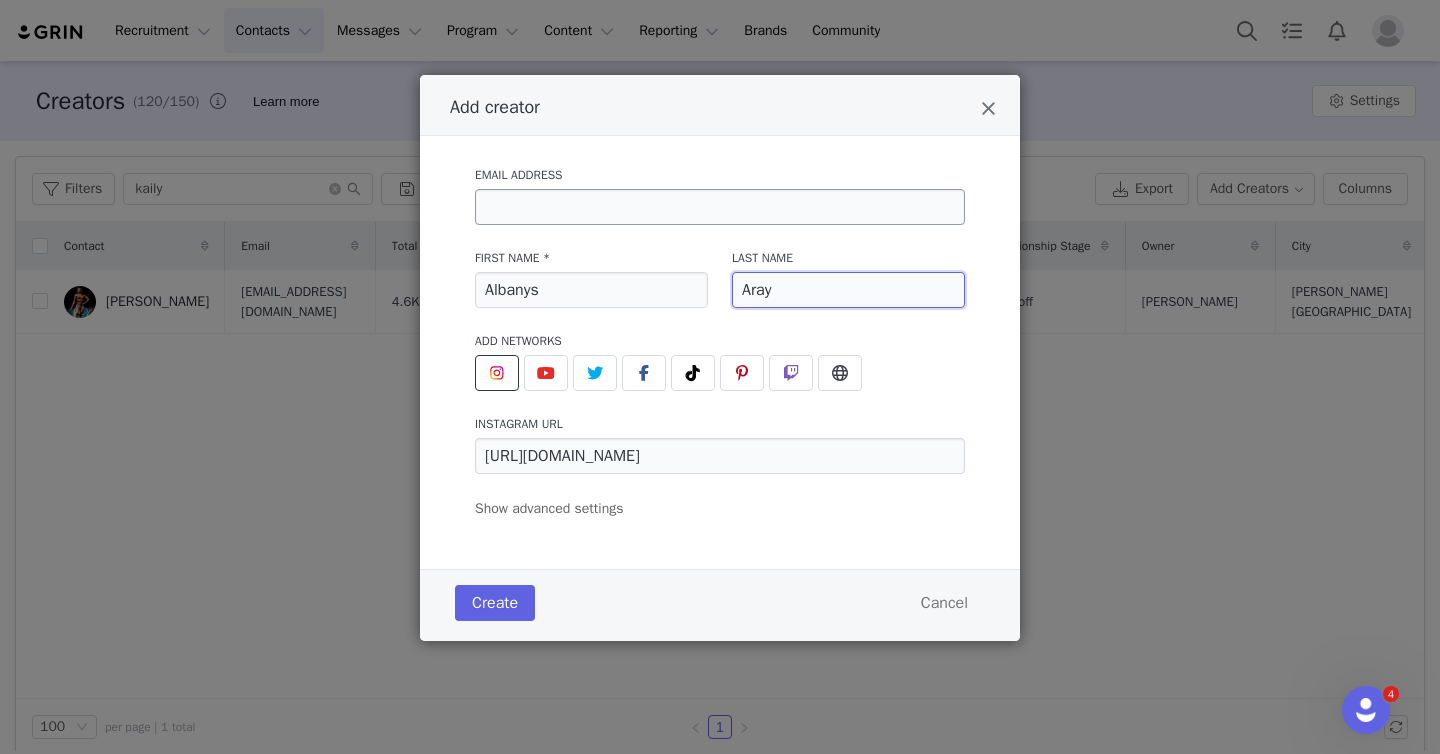 type on "Aray" 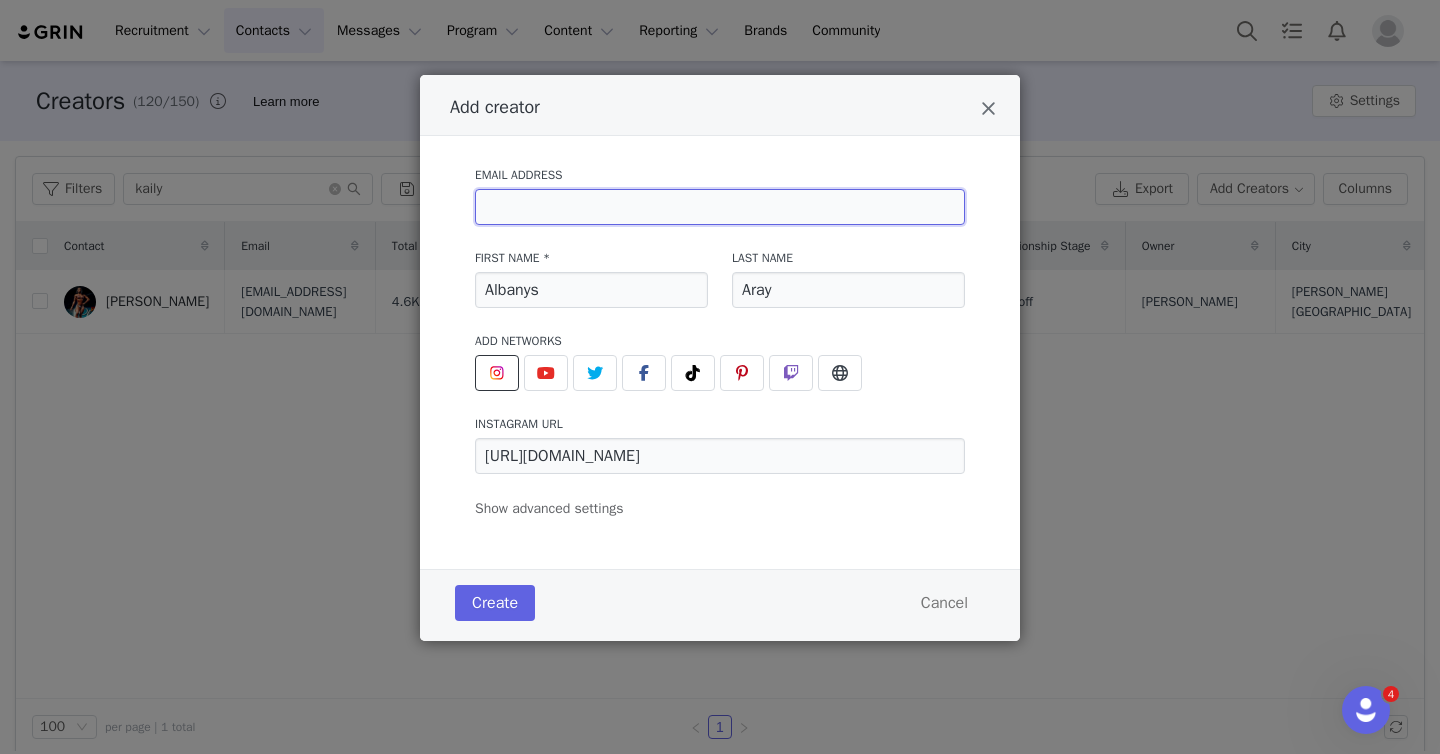 click at bounding box center [720, 207] 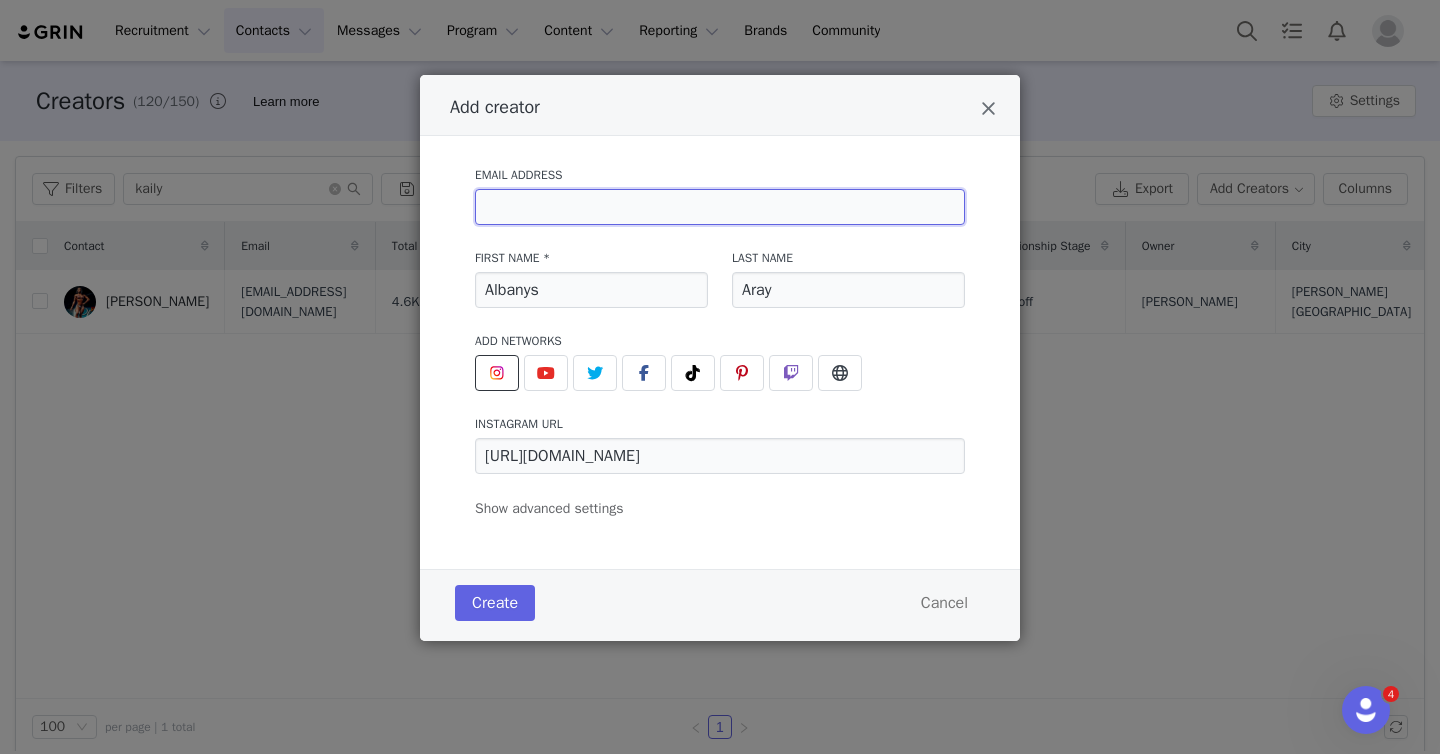 click at bounding box center [720, 207] 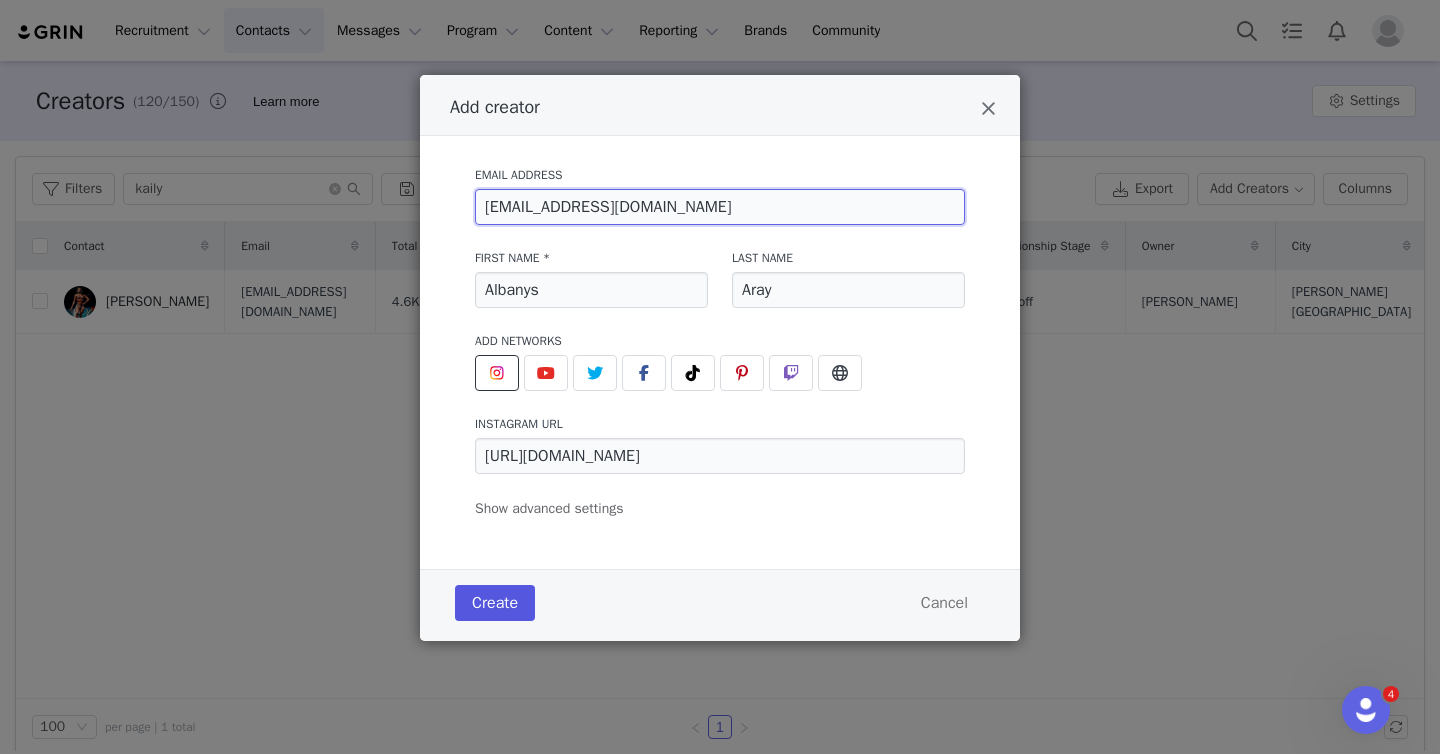 type on "[EMAIL_ADDRESS][DOMAIN_NAME]" 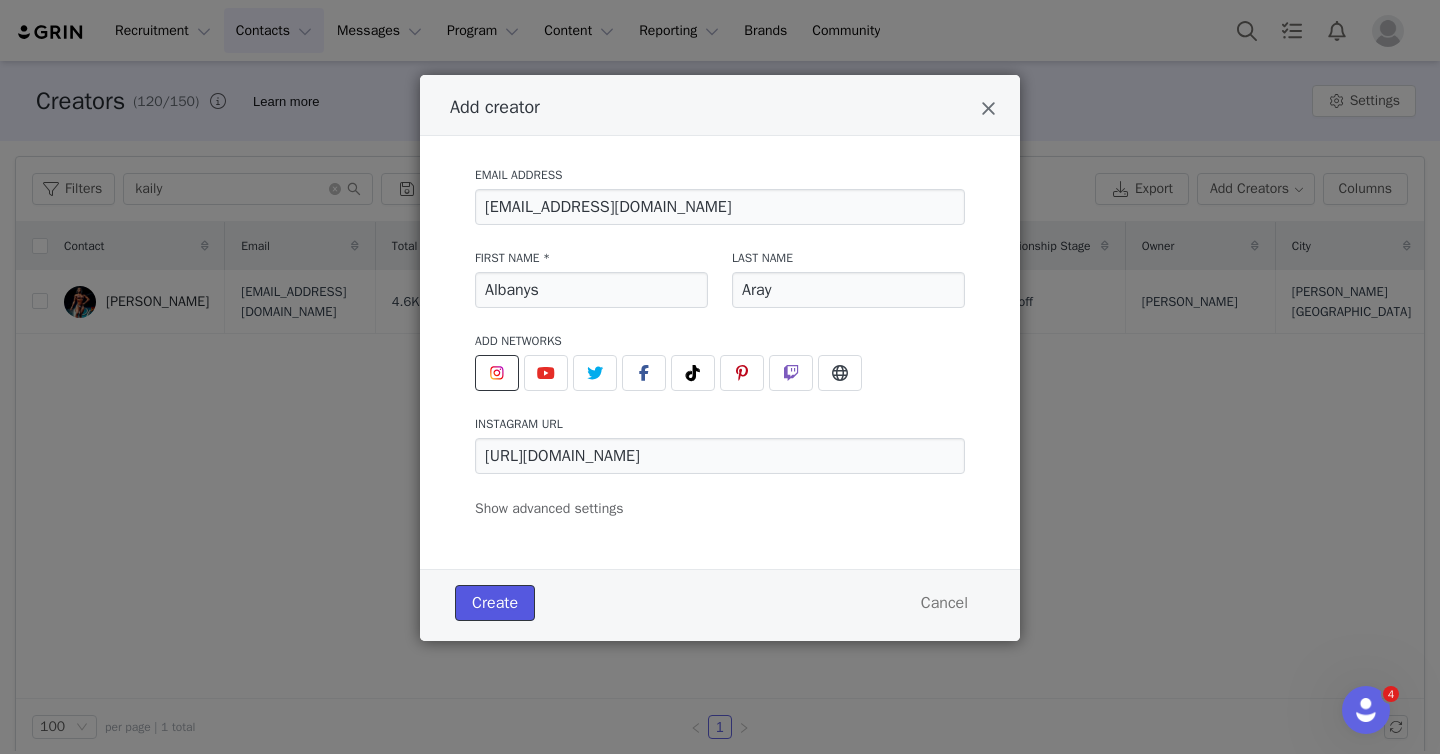 click on "Create" at bounding box center [495, 603] 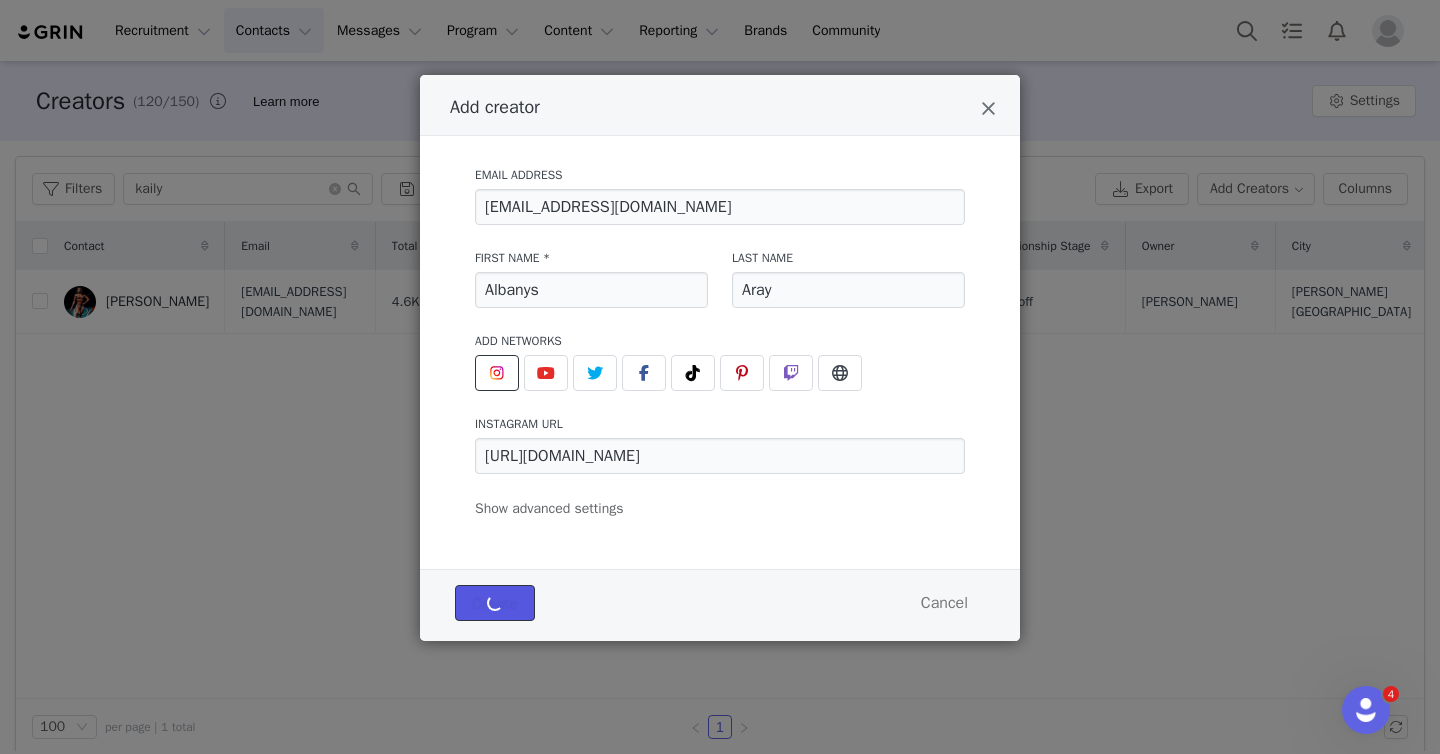type 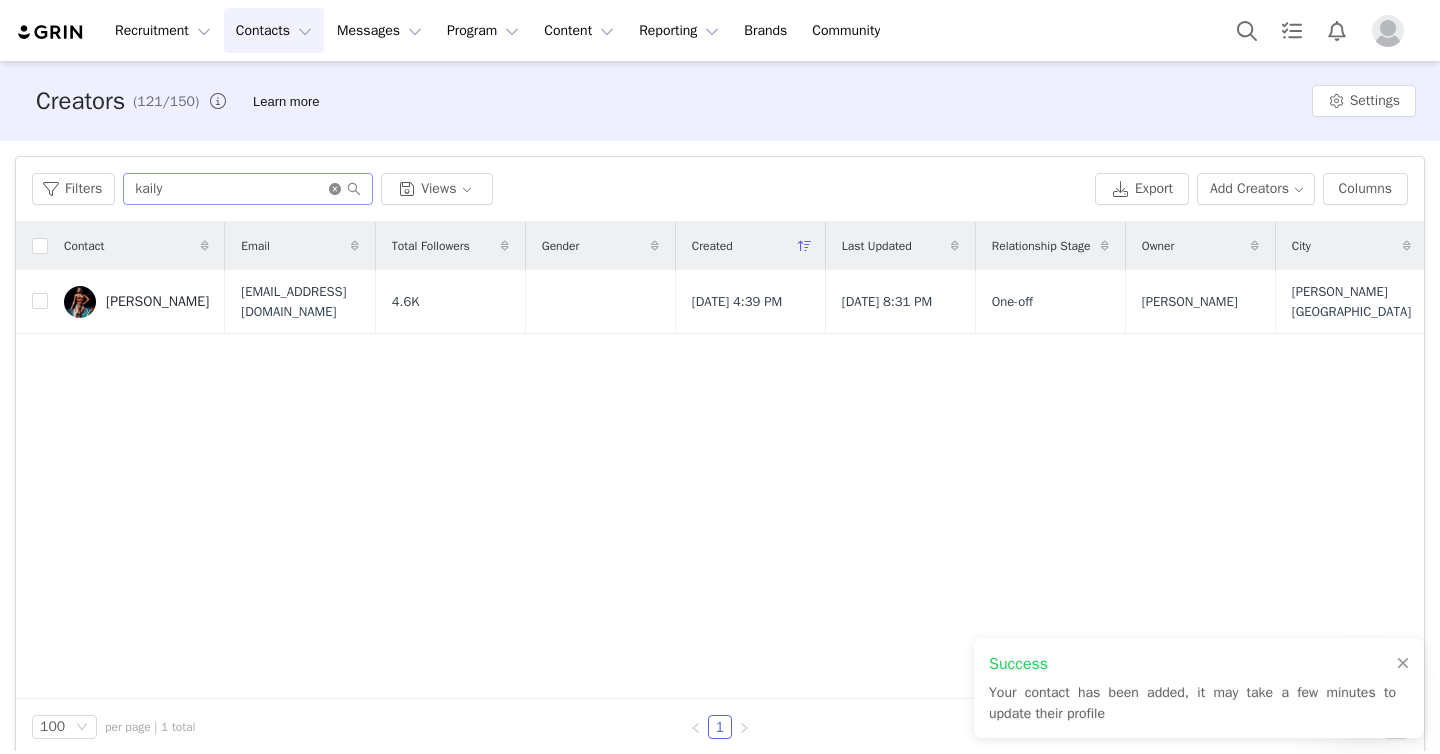 click 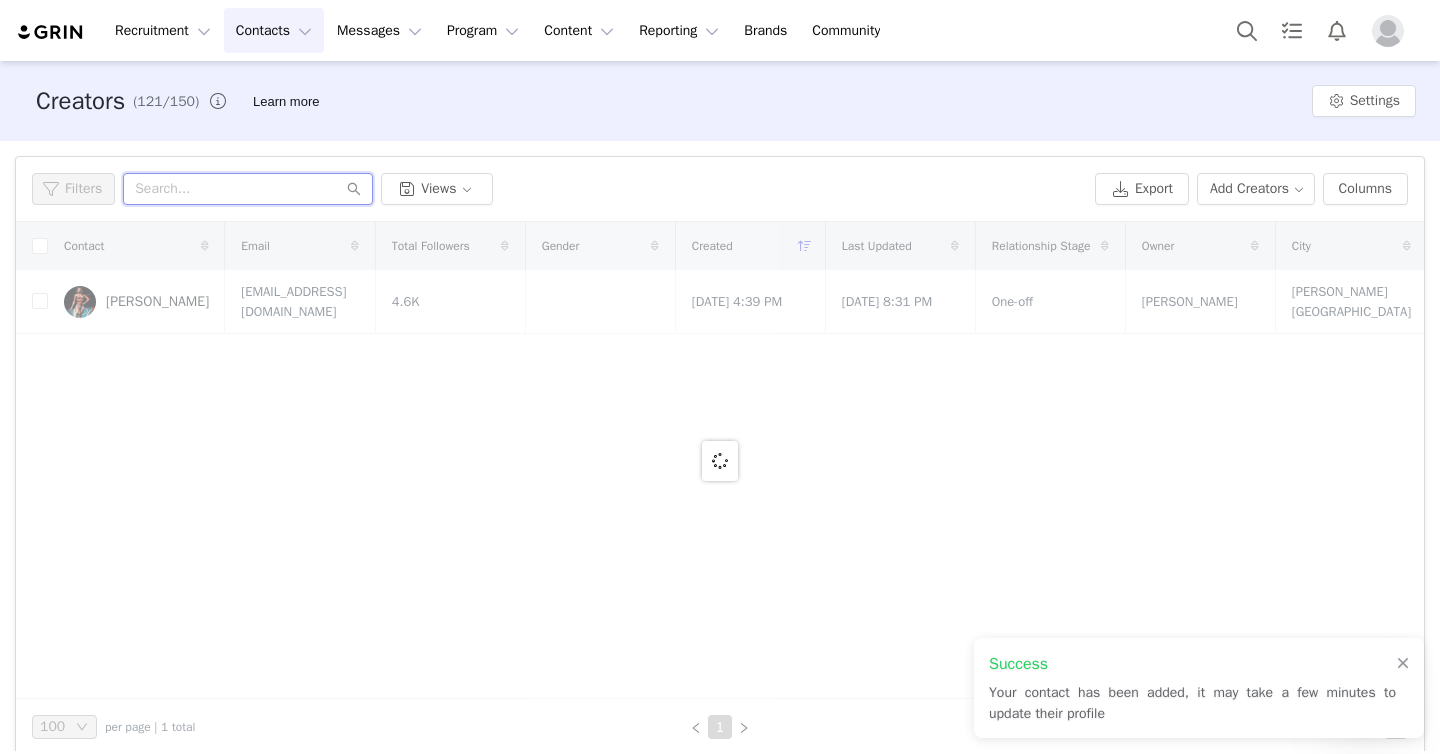 click at bounding box center (248, 189) 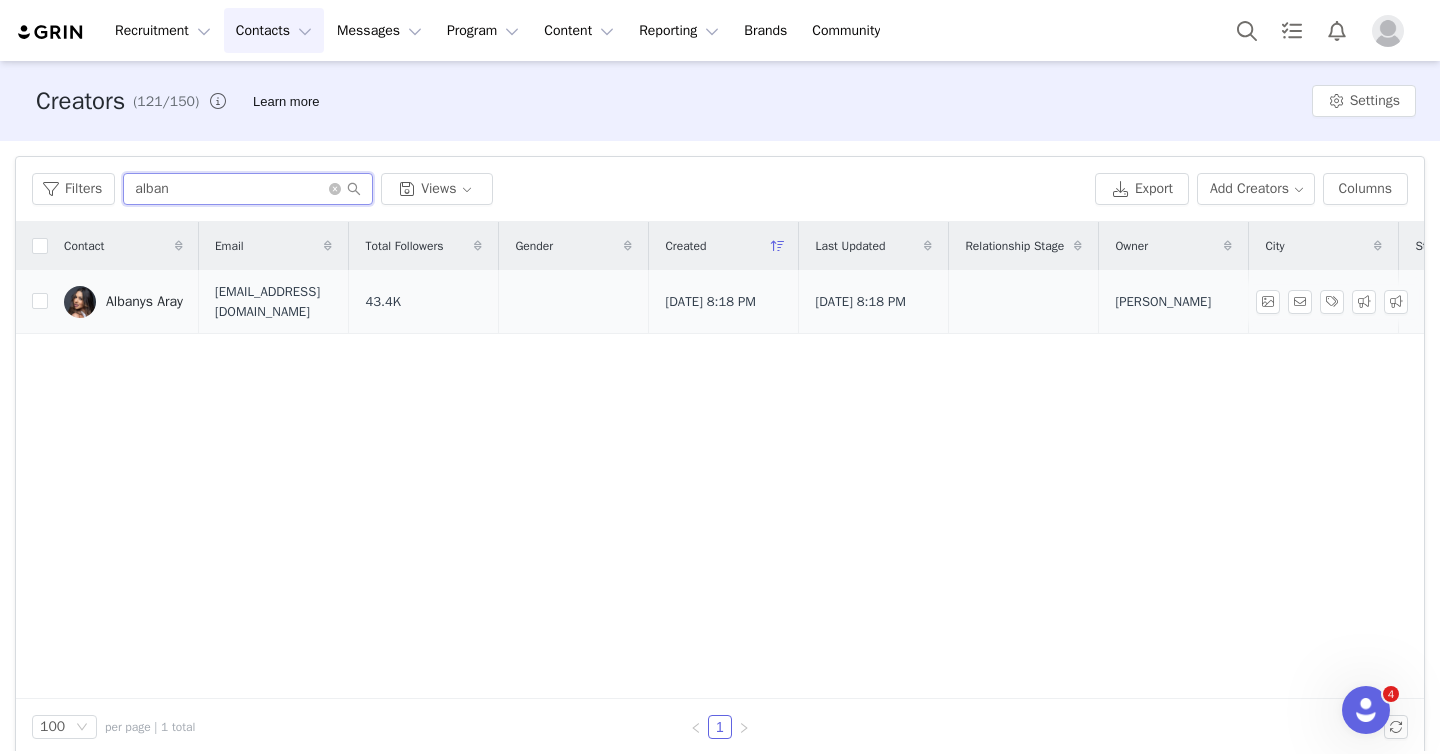 type on "alban" 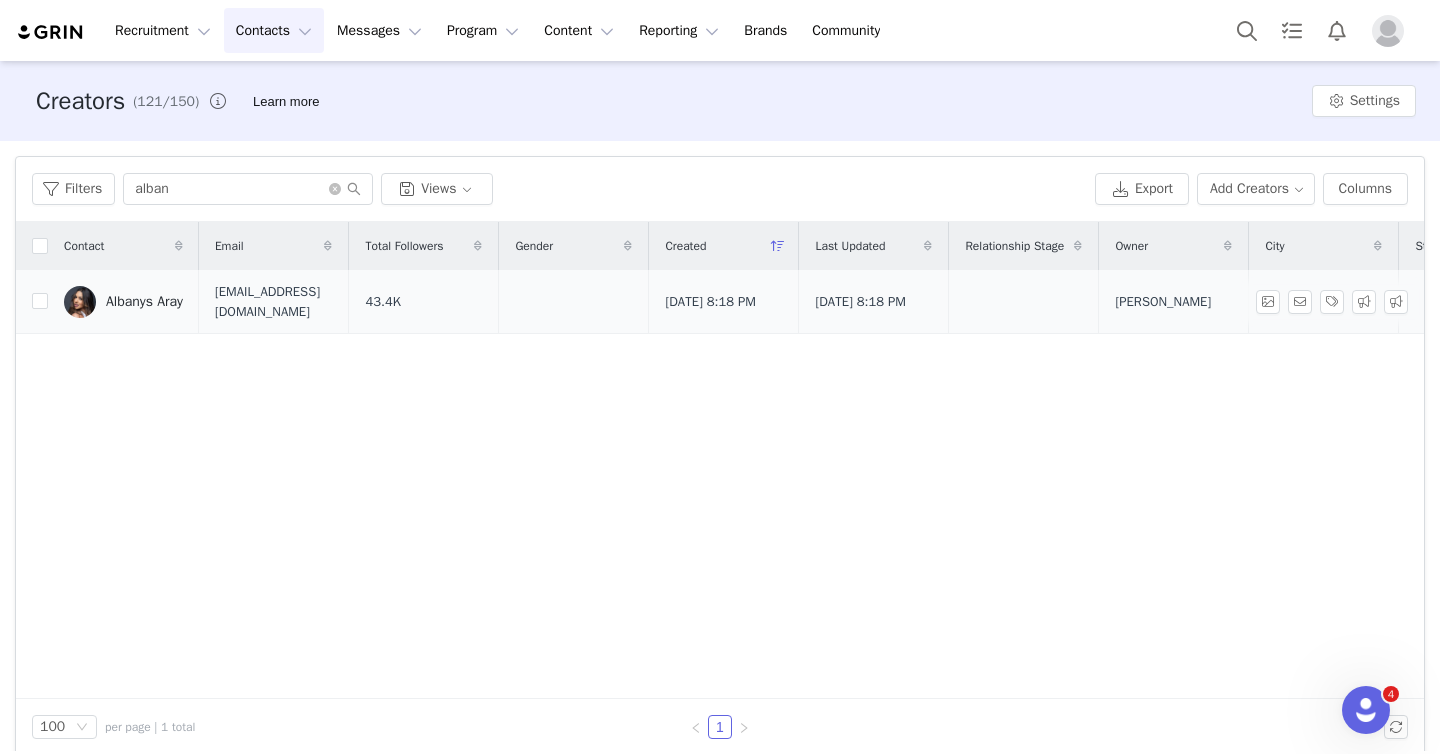 click on "Albanys Aray" at bounding box center (144, 302) 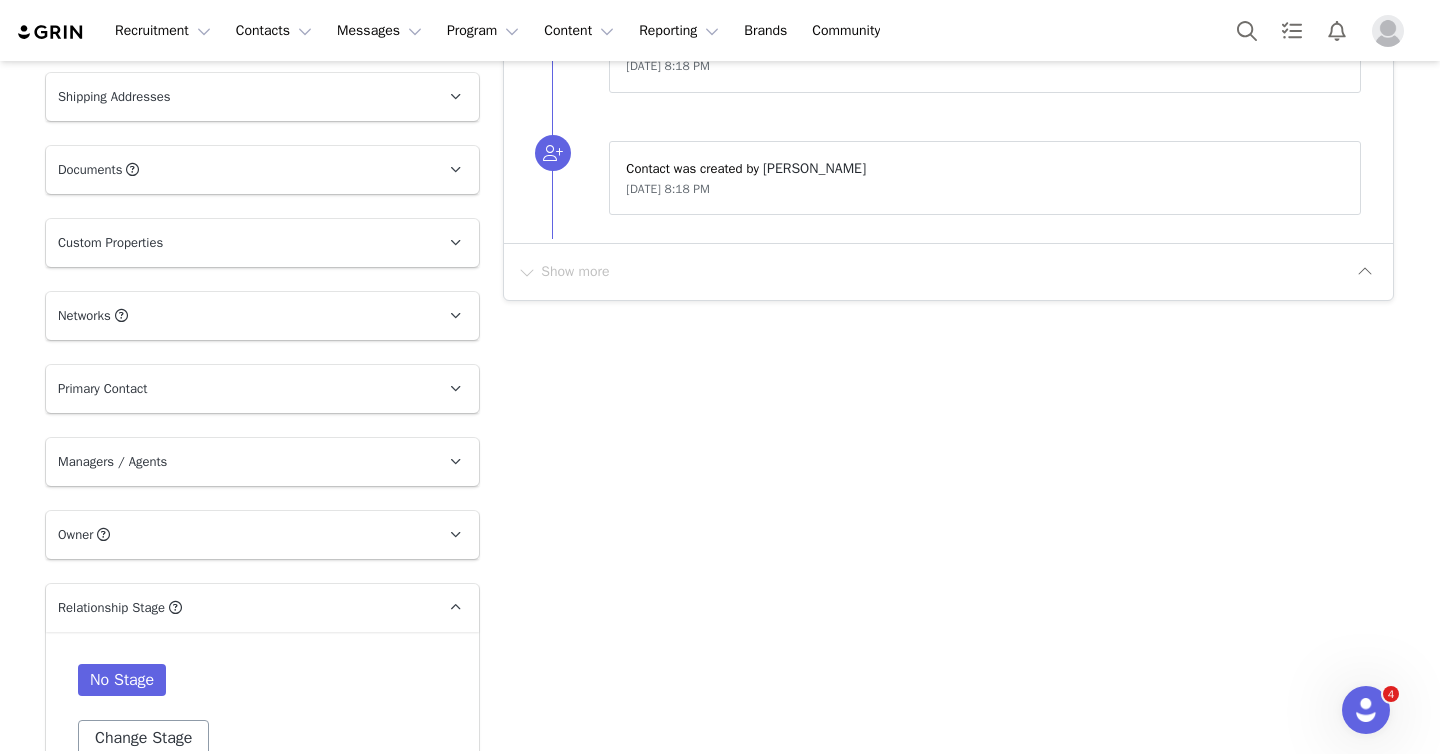 scroll, scrollTop: 1024, scrollLeft: 0, axis: vertical 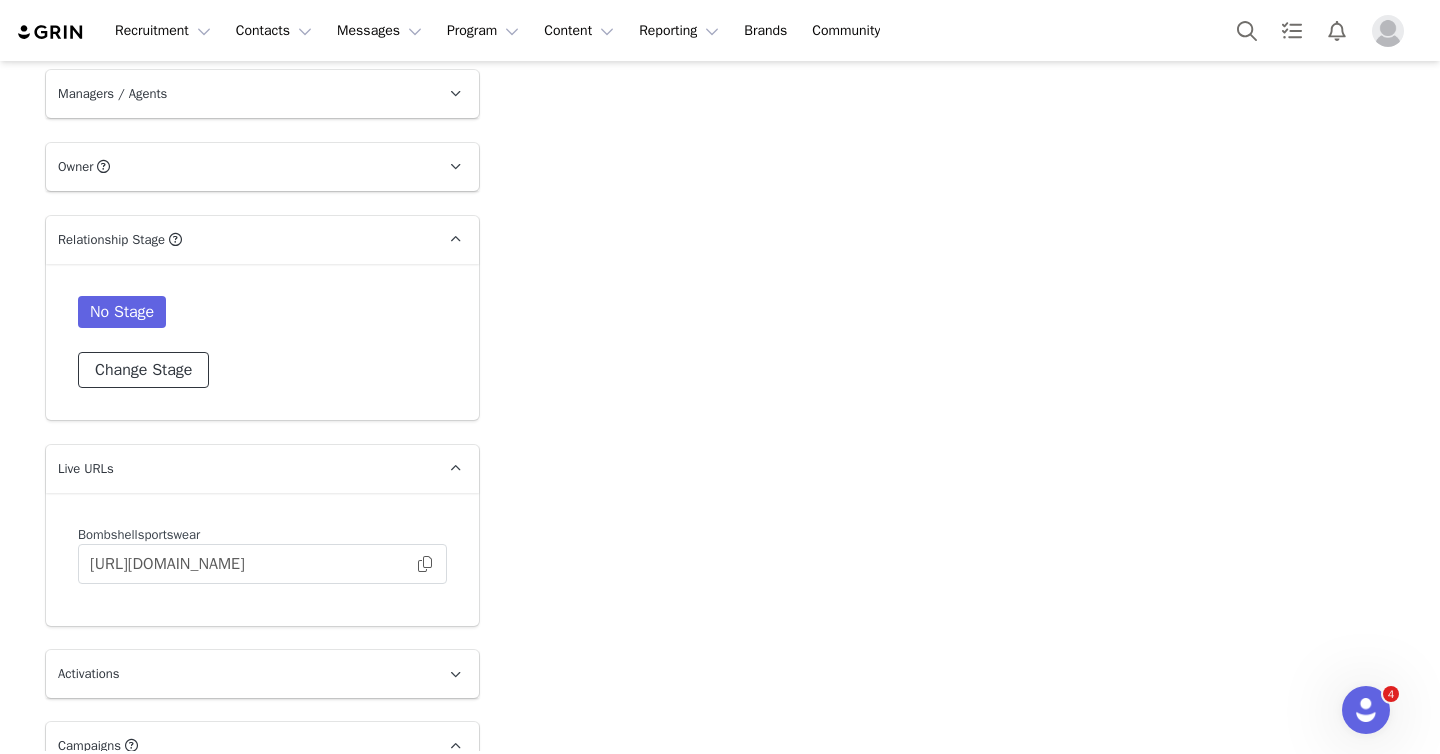 click on "Change Stage" at bounding box center [143, 370] 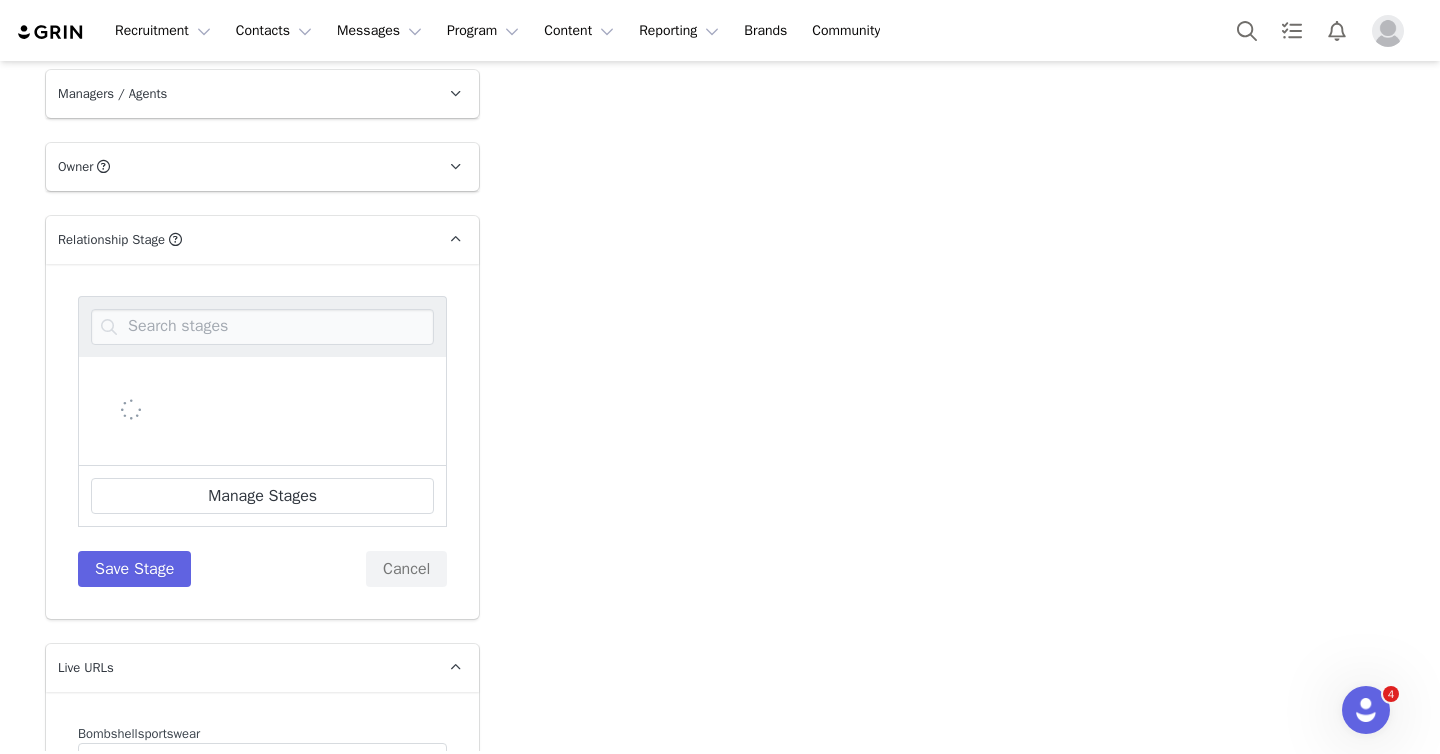 scroll, scrollTop: 0, scrollLeft: 0, axis: both 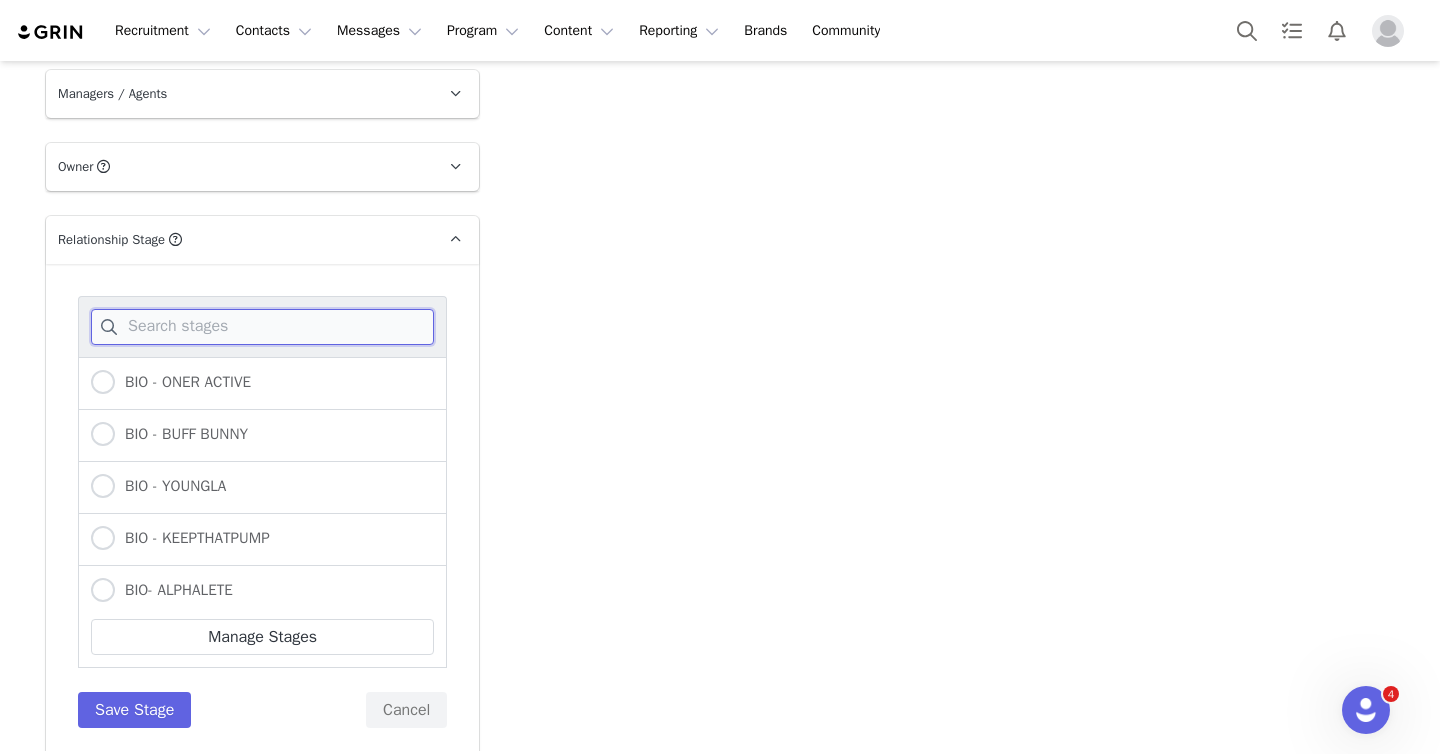 click at bounding box center [262, 327] 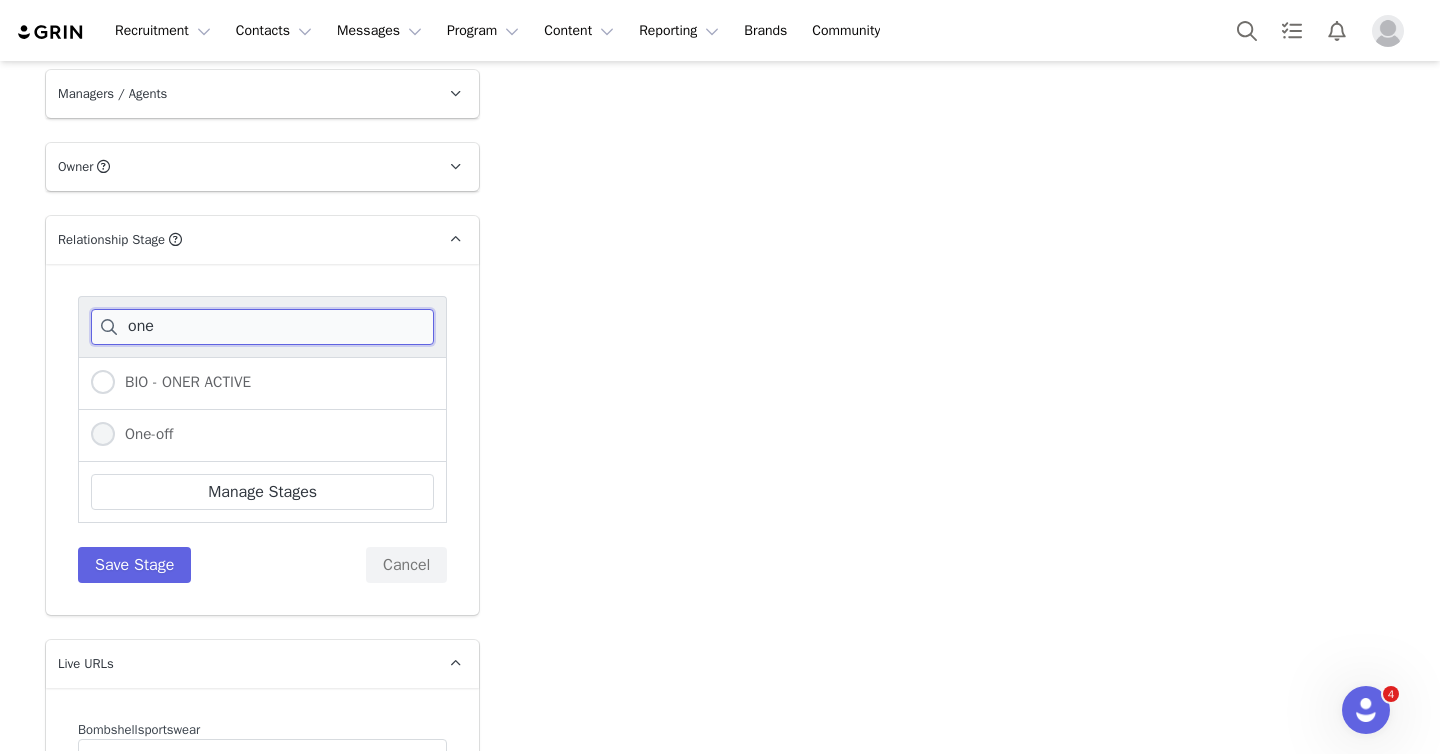 type on "one" 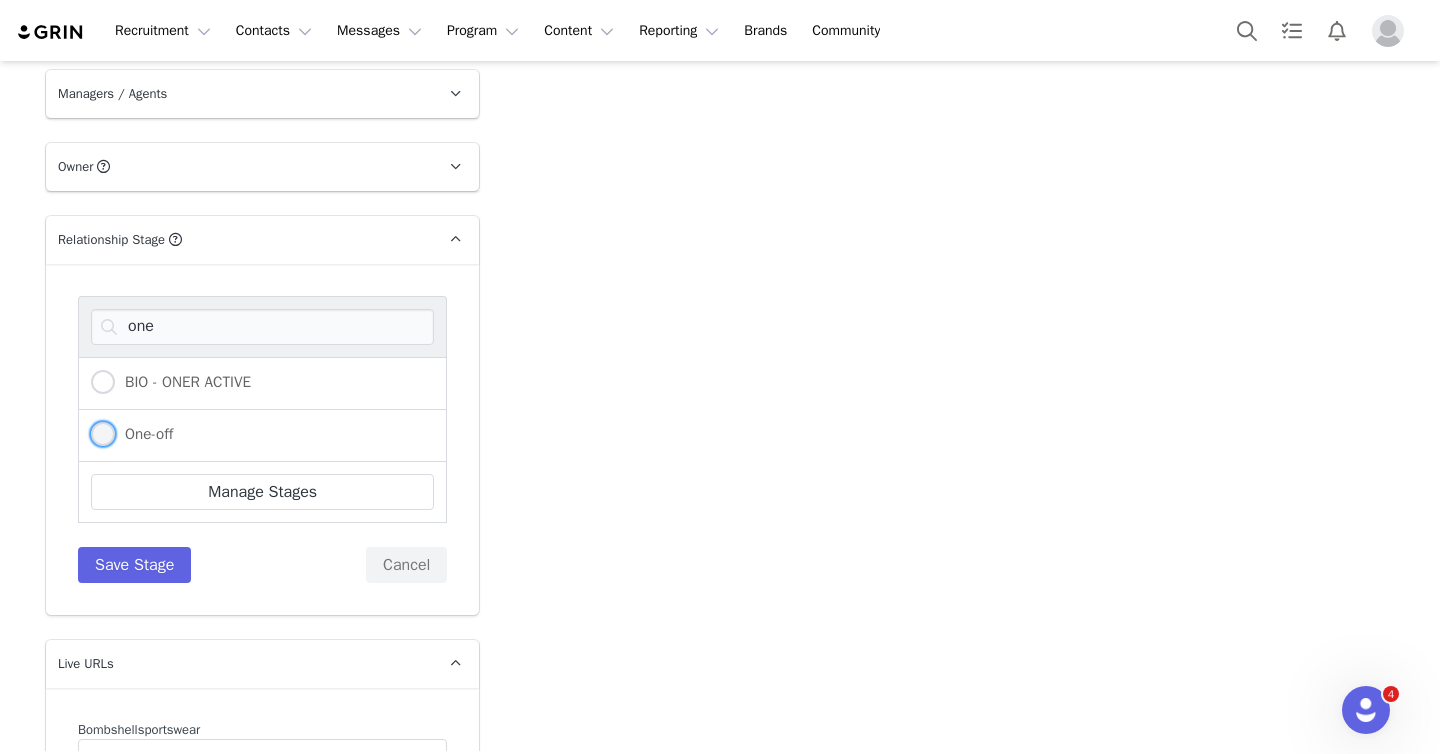 click at bounding box center [103, 434] 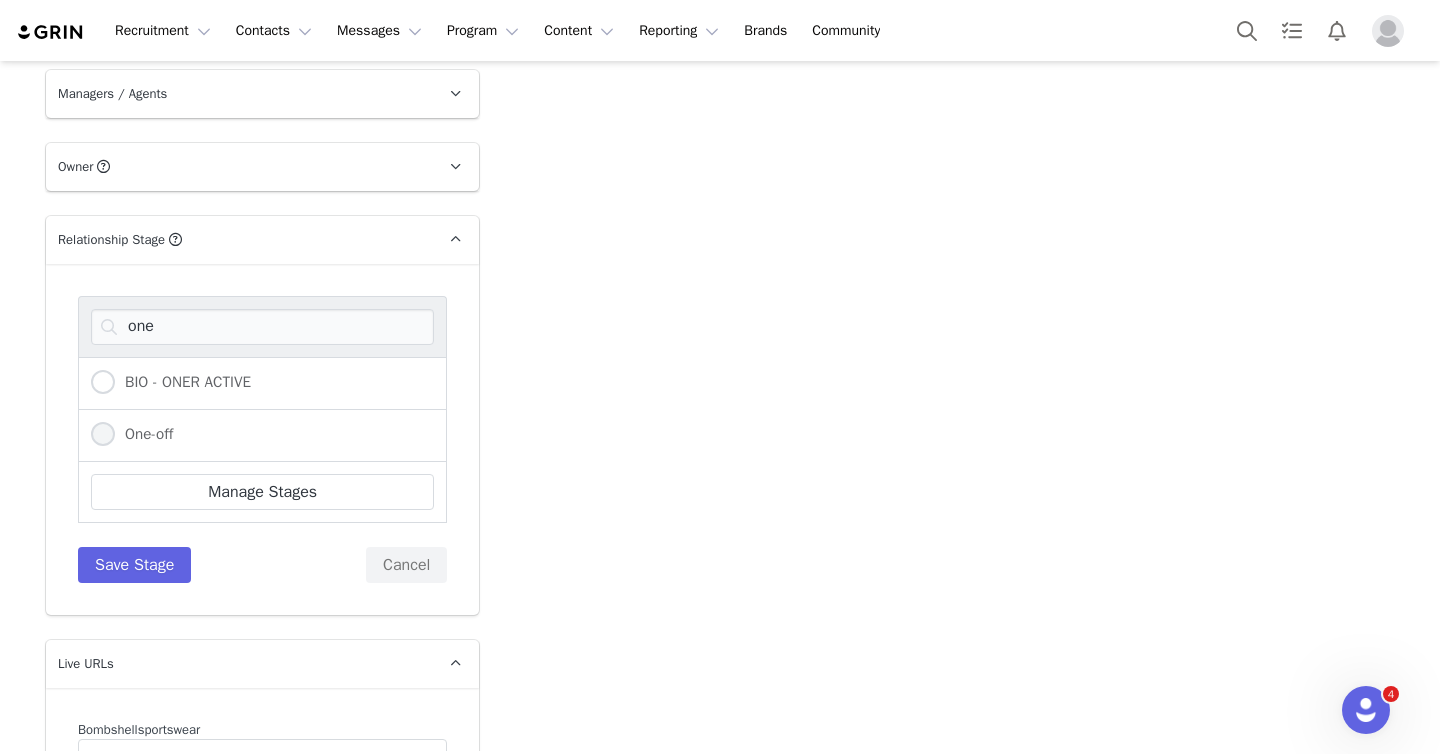 click on "One-off" at bounding box center (103, 435) 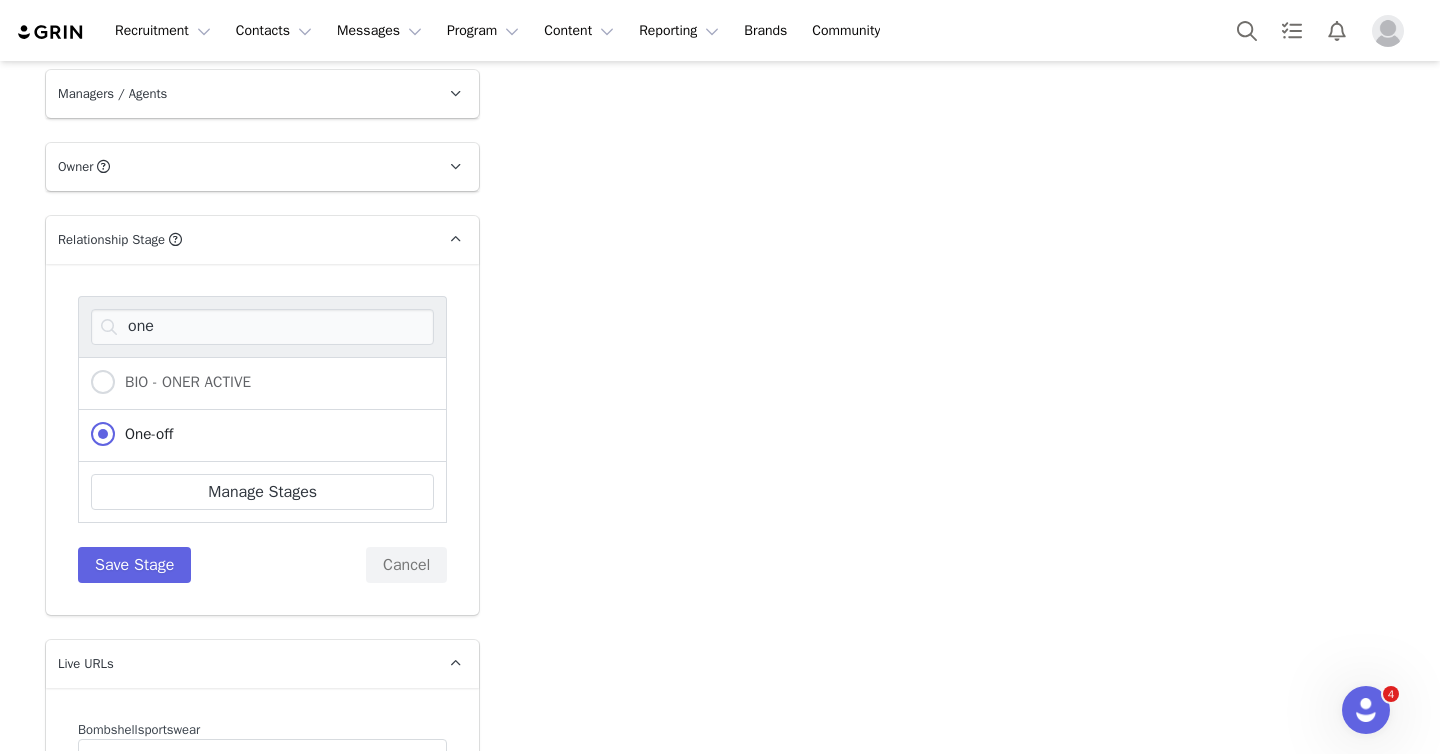 click on "one  BIO - ONER ACTIVE   One-off   Manage Stages   Save Stage  Cancel" at bounding box center (262, 439) 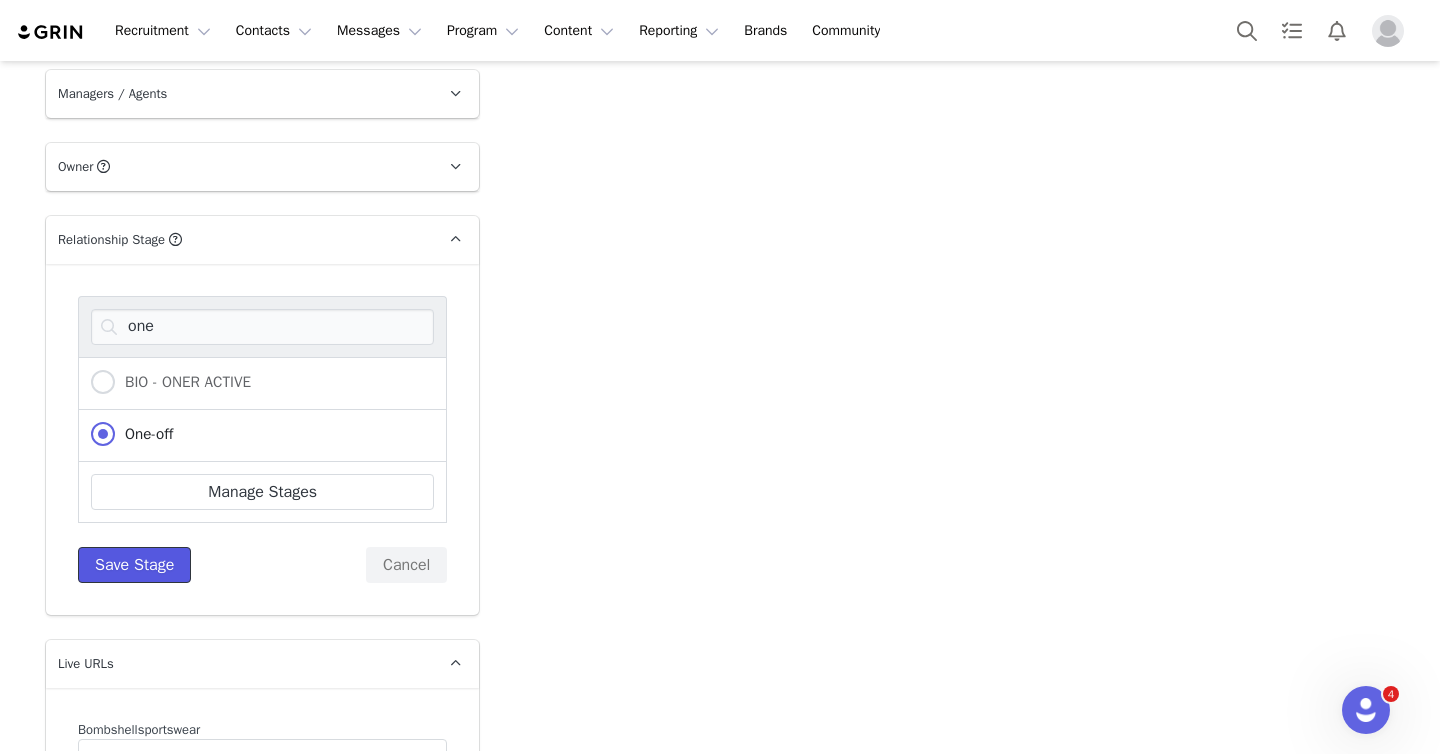 click on "Save Stage" at bounding box center [134, 565] 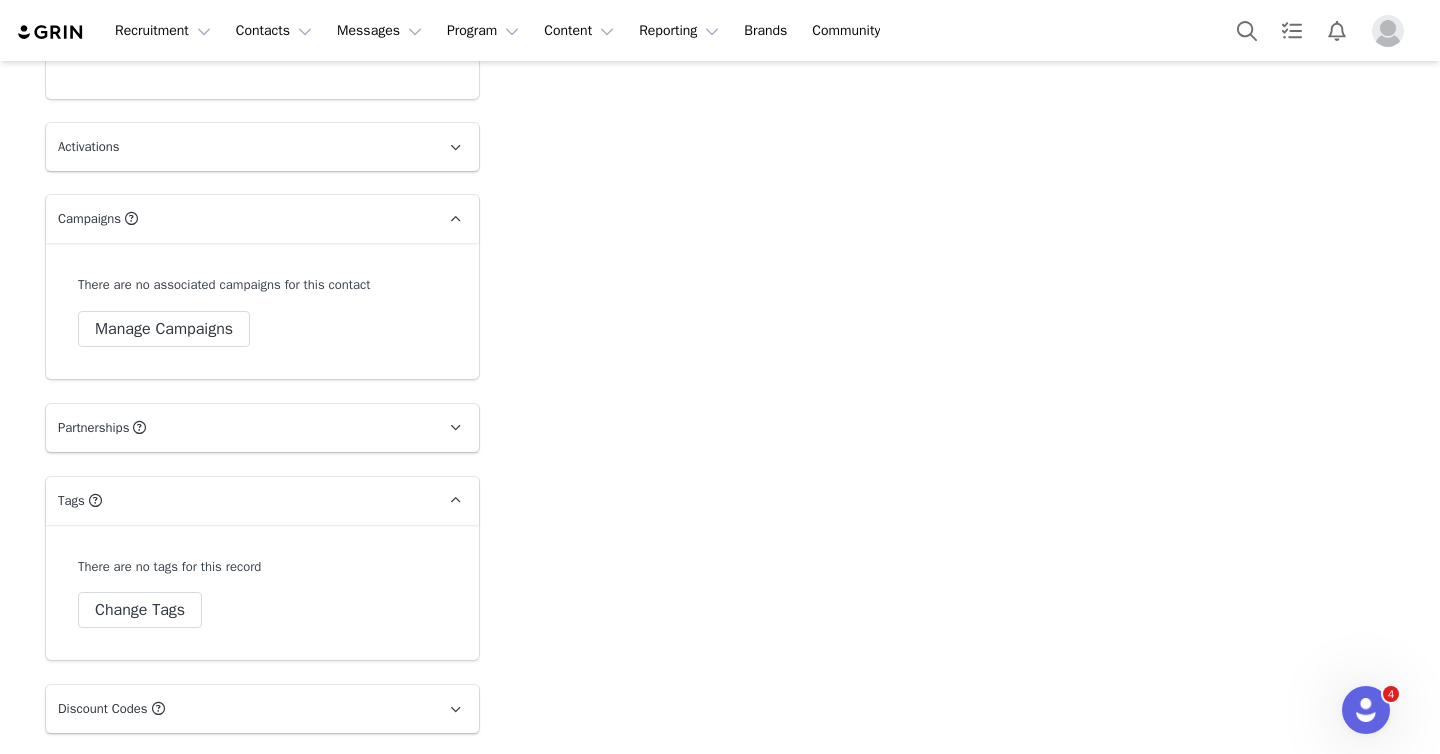 scroll, scrollTop: 1553, scrollLeft: 0, axis: vertical 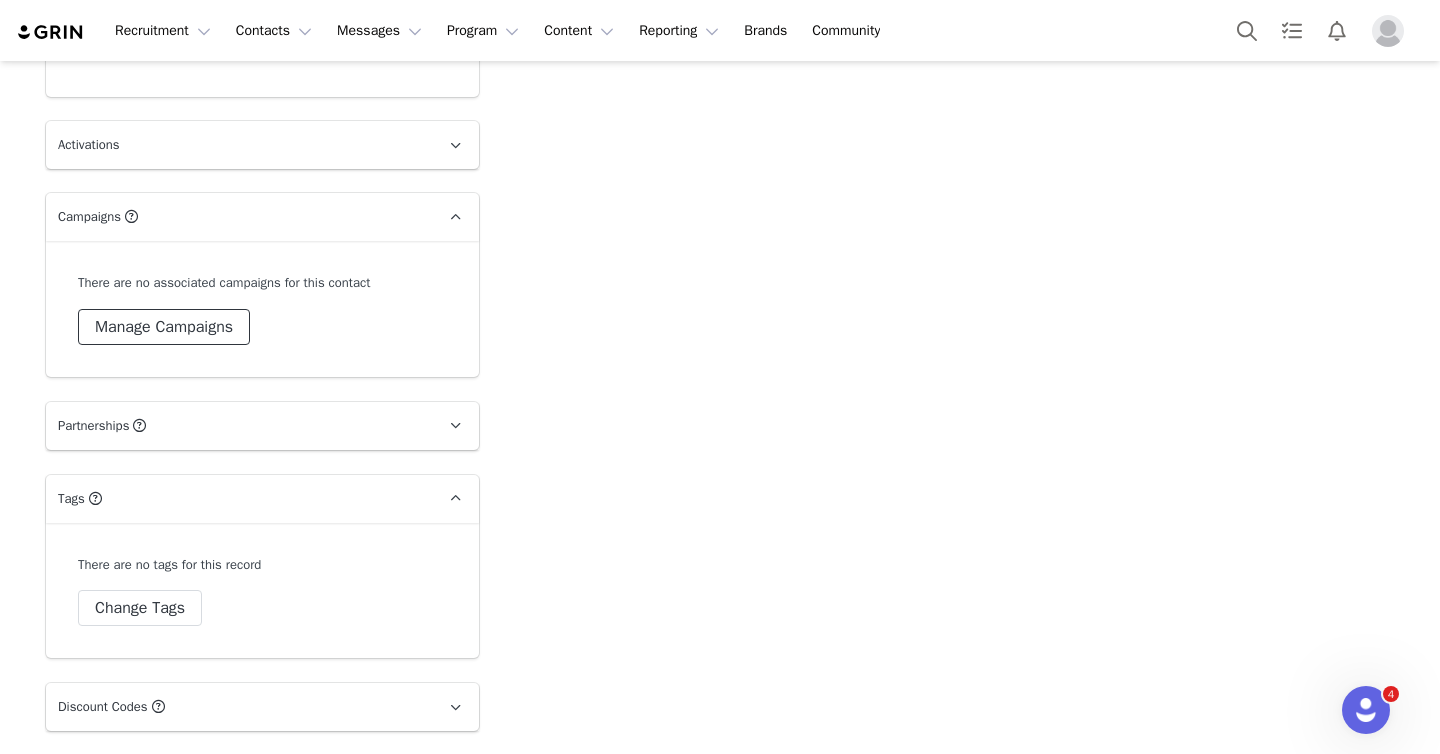 click on "Manage Campaigns" at bounding box center [164, 327] 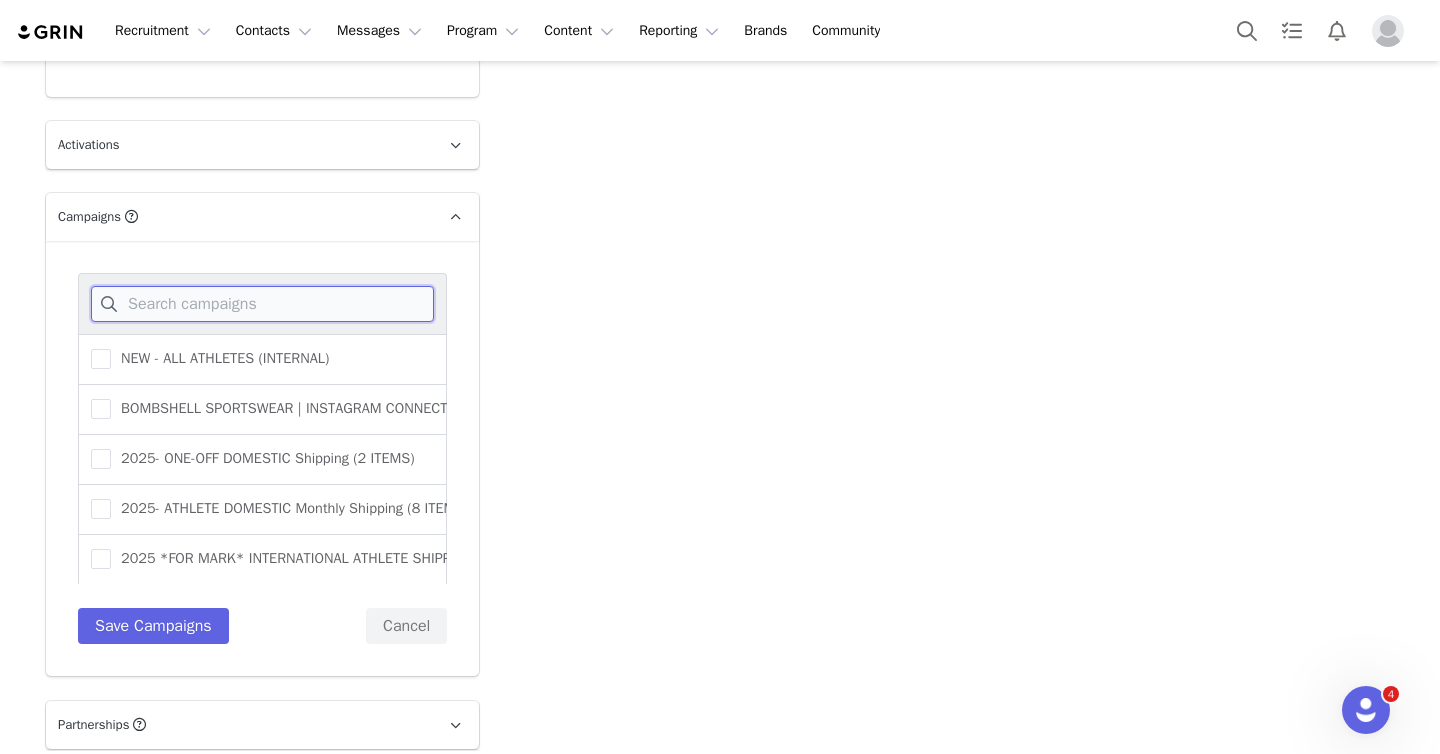 click at bounding box center (262, 304) 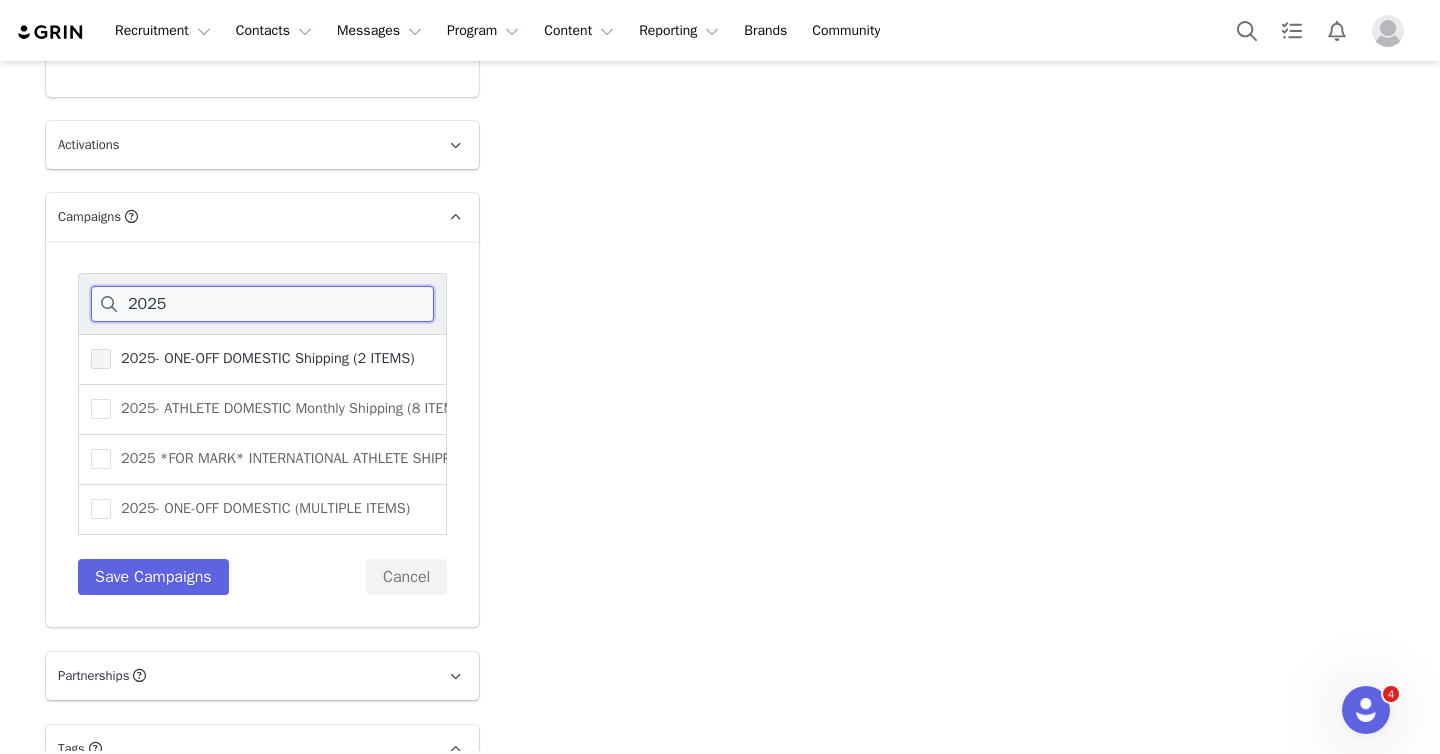 type on "2025" 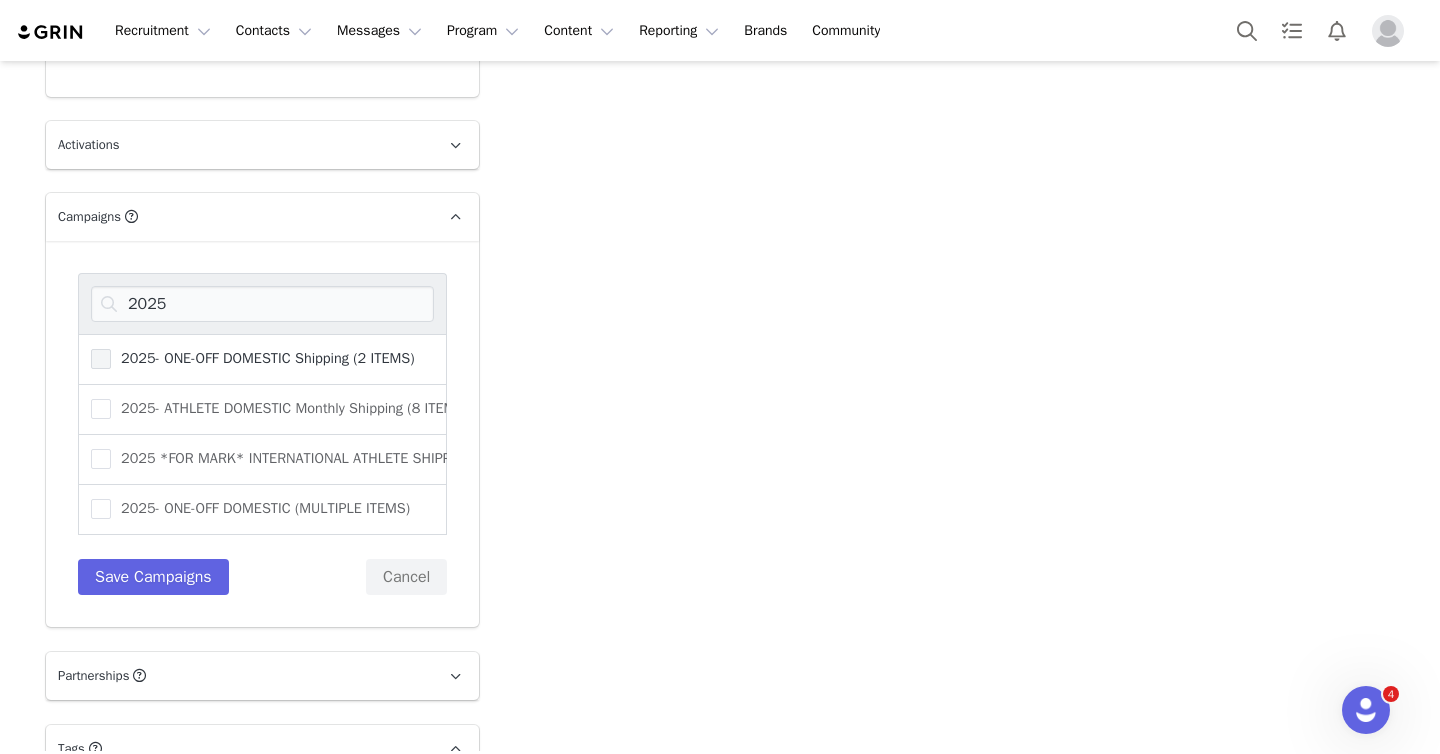 click at bounding box center (101, 359) 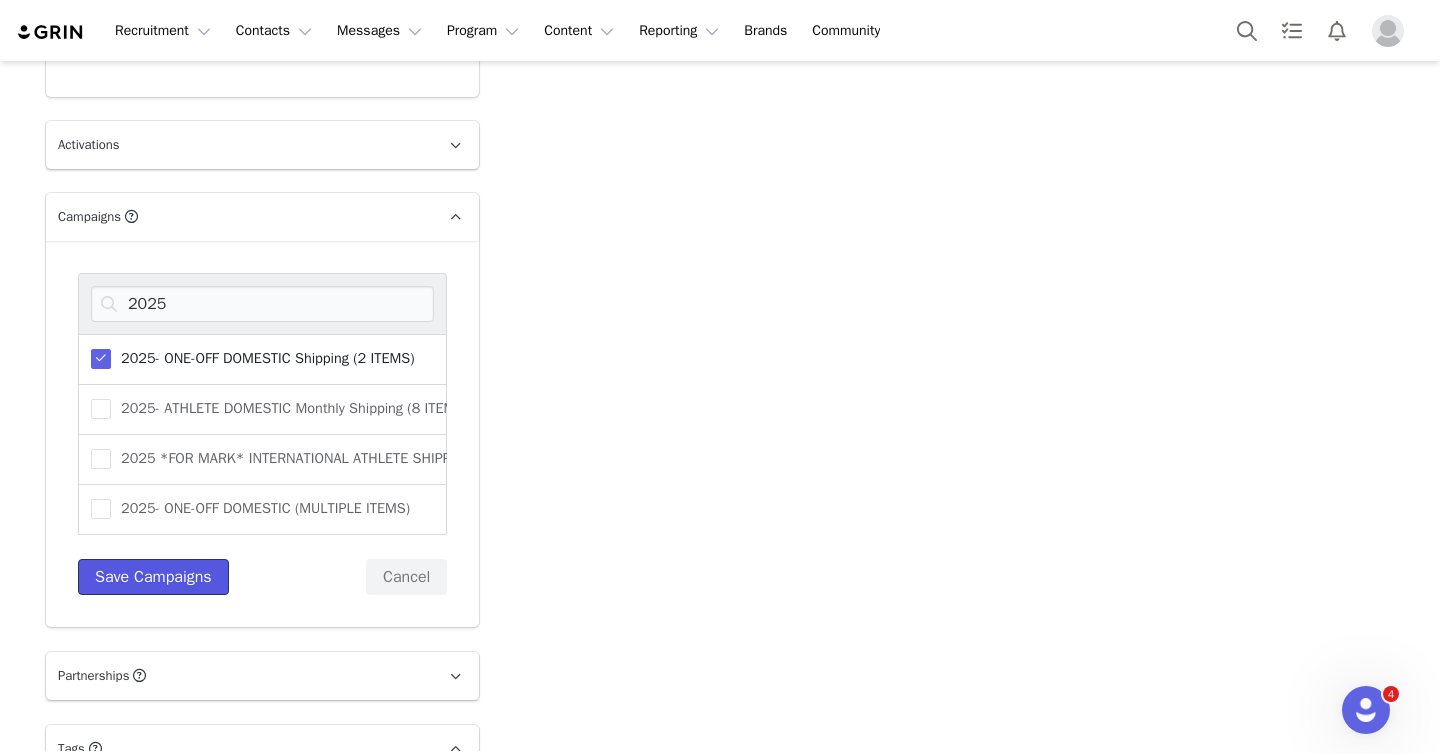 click on "Save Campaigns" at bounding box center [153, 577] 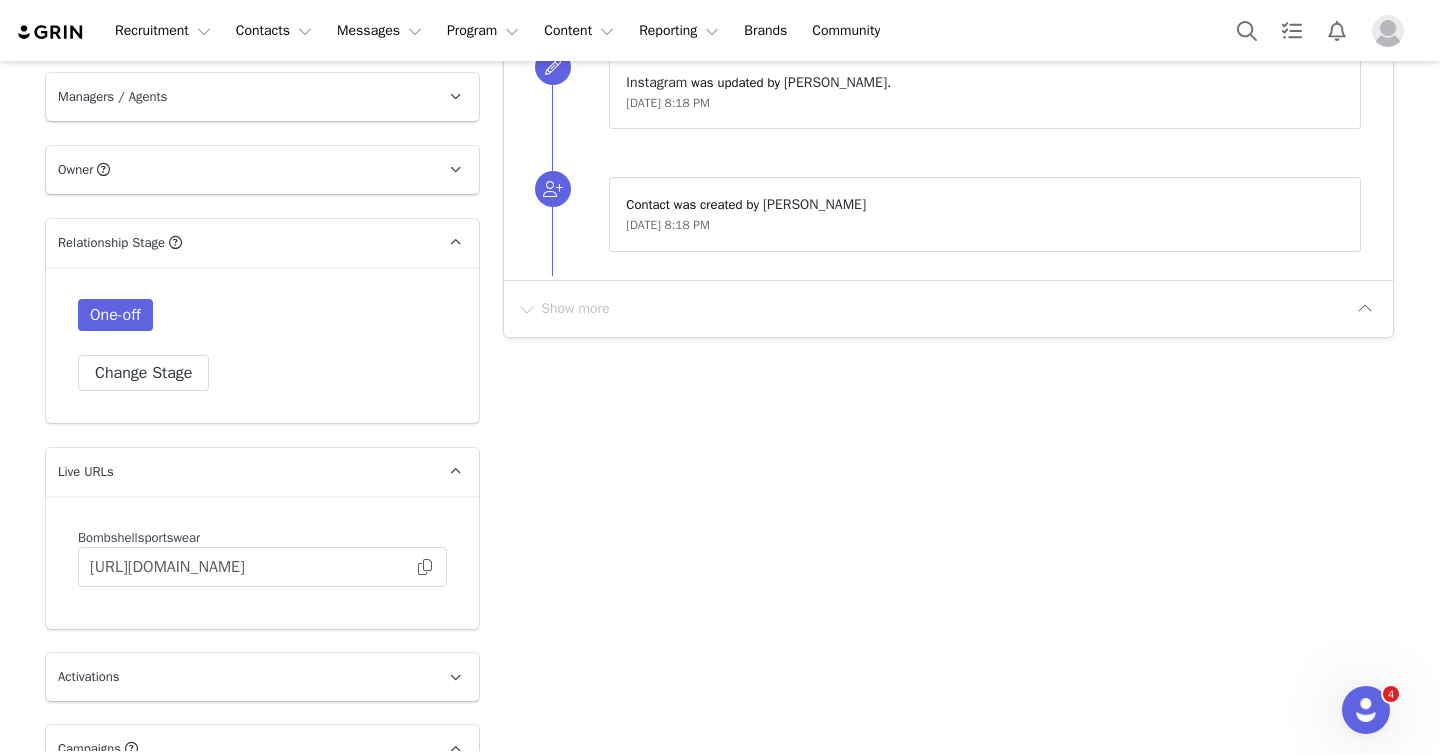 scroll, scrollTop: 981, scrollLeft: 0, axis: vertical 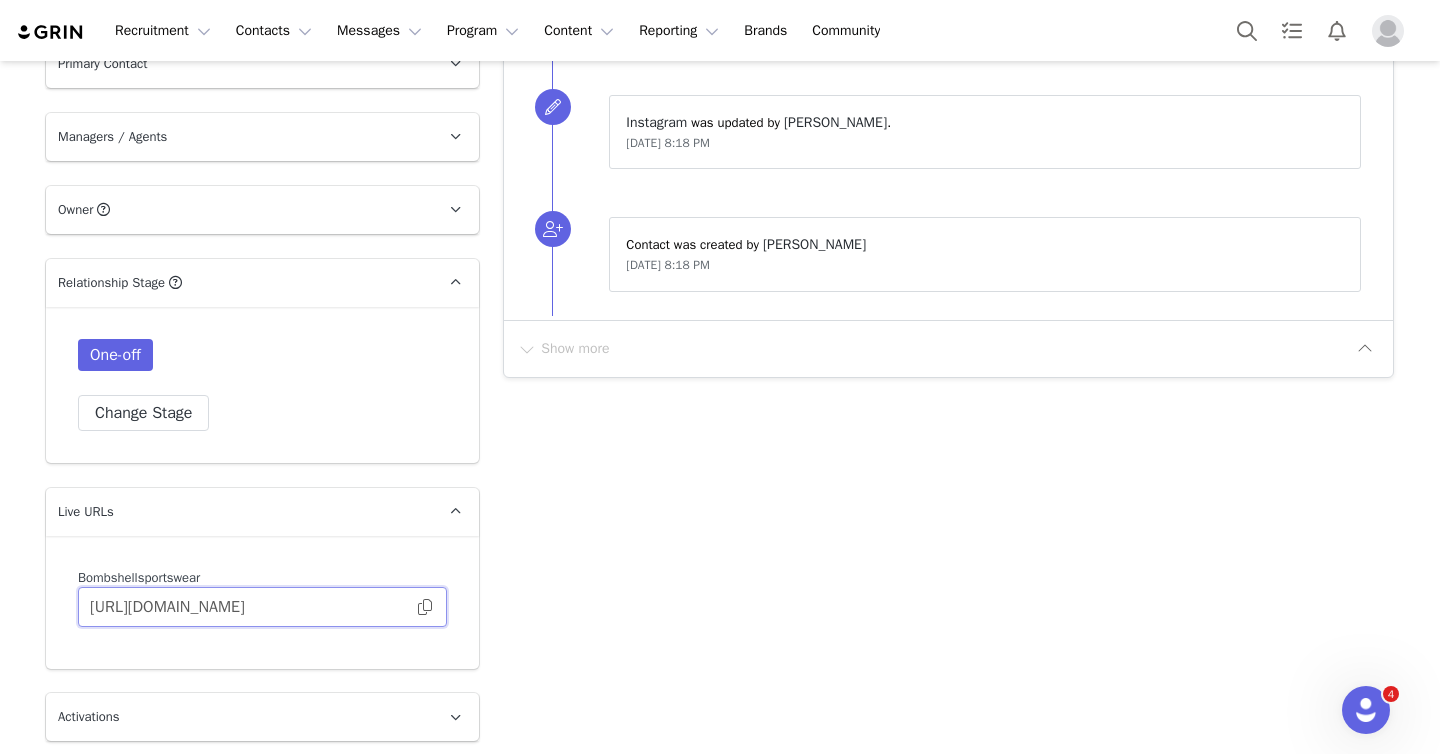 click on "[URL][DOMAIN_NAME]" at bounding box center [262, 607] 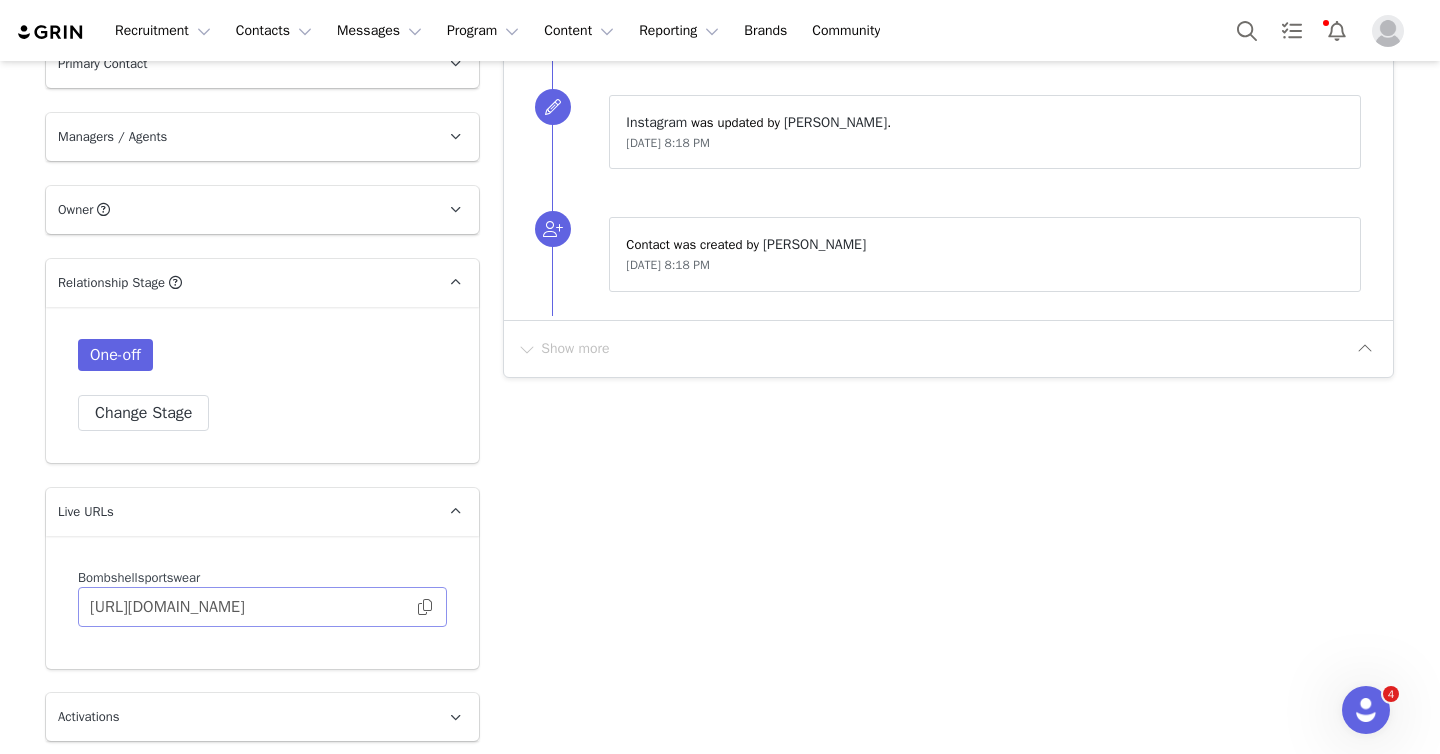 click at bounding box center (425, 607) 